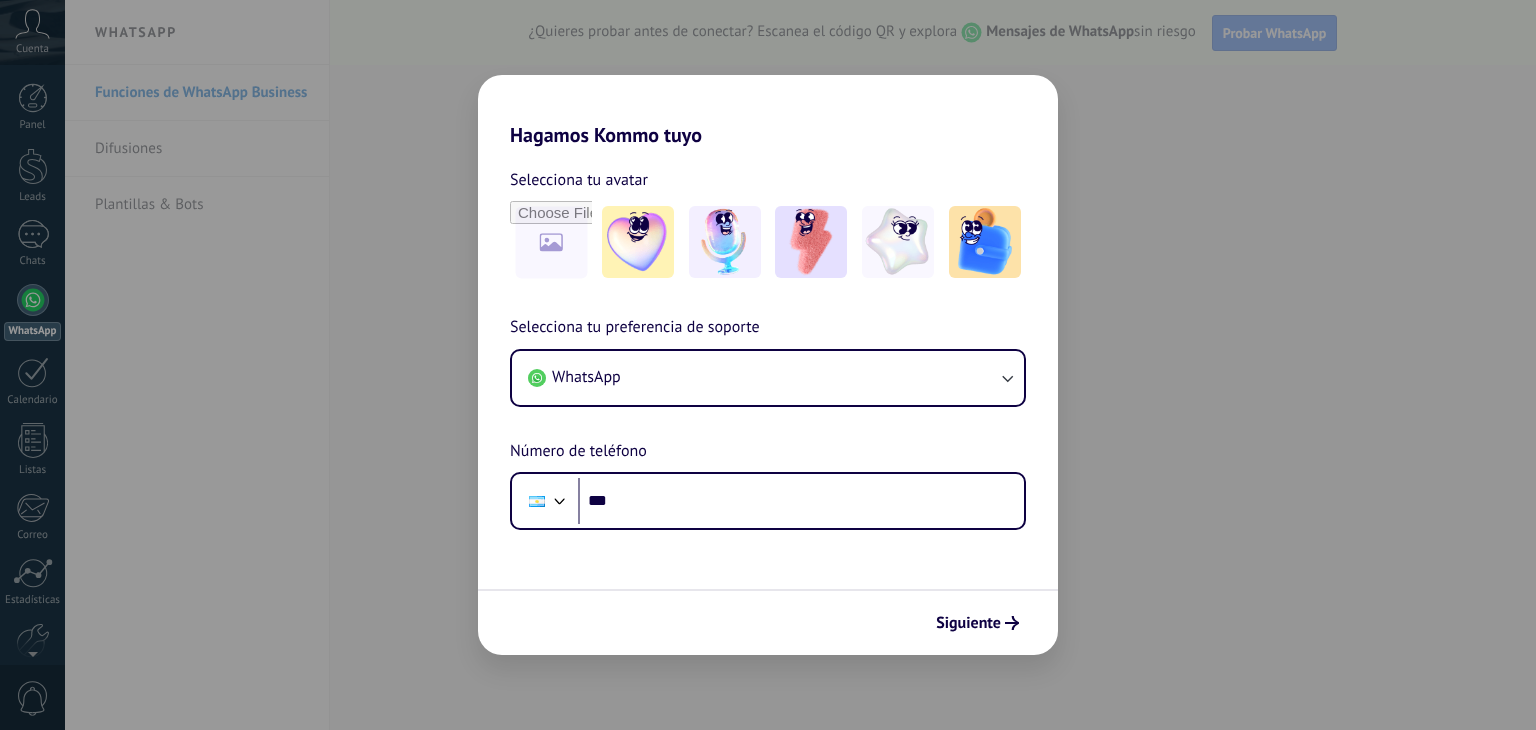 scroll, scrollTop: 0, scrollLeft: 0, axis: both 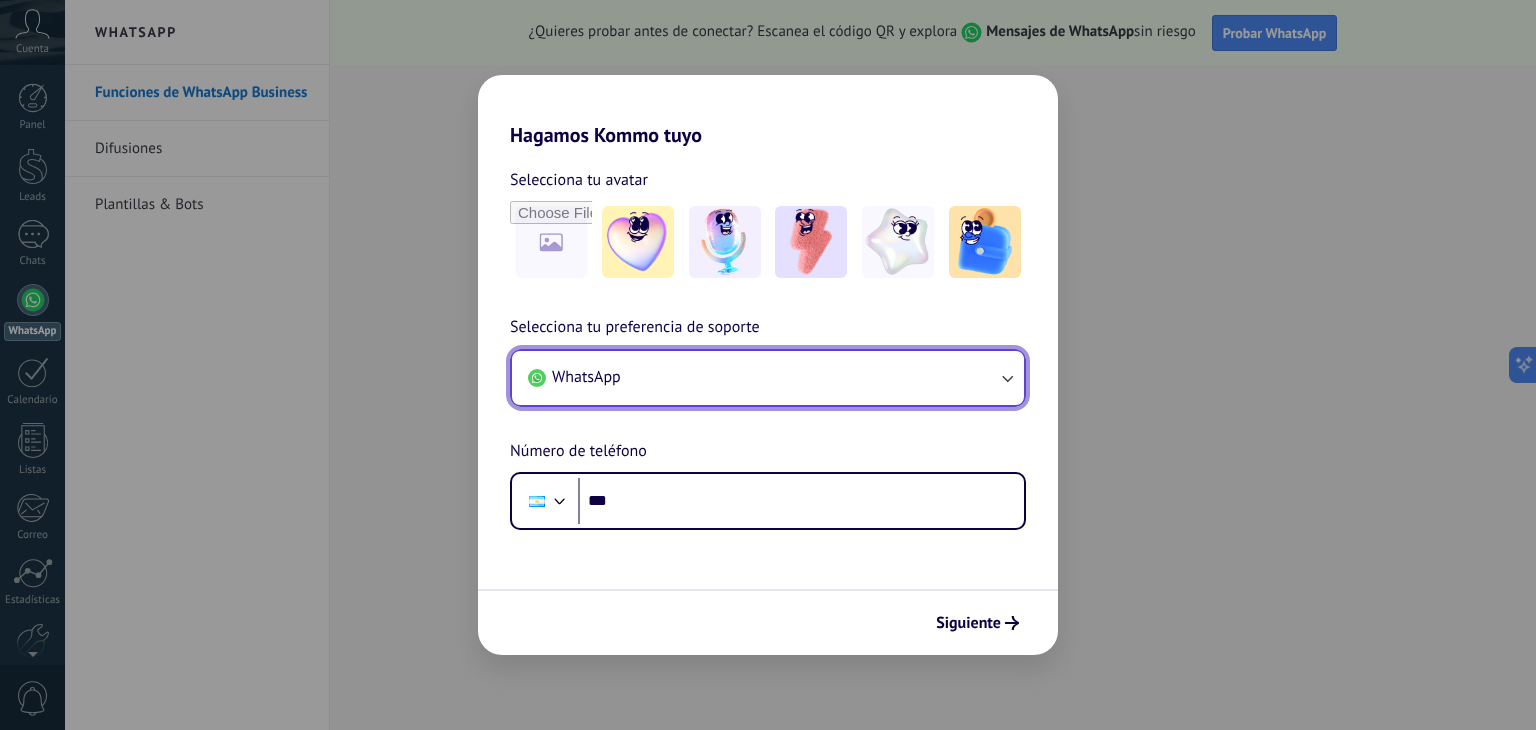 click 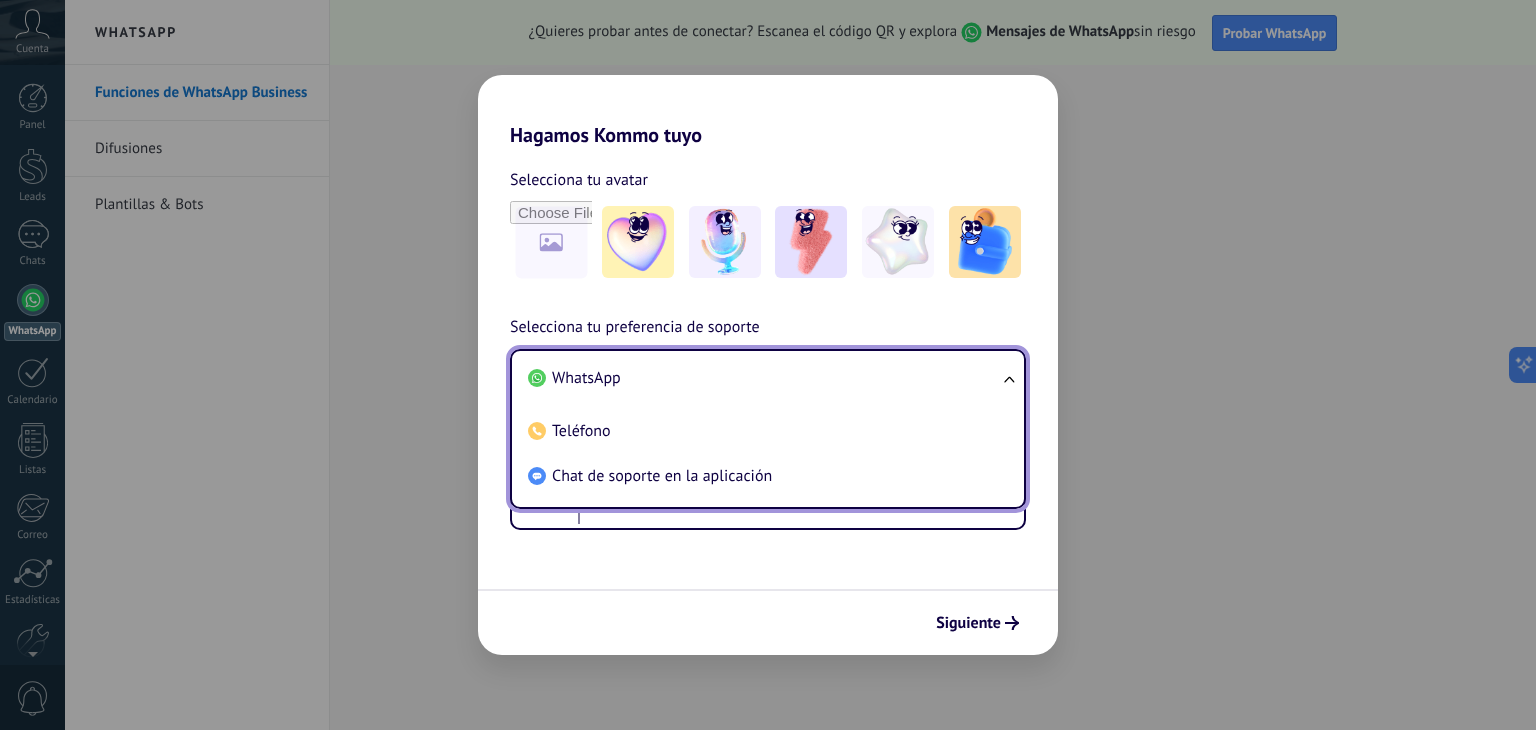 click on "WhatsApp Teléfono Chat de soporte en la aplicación" at bounding box center [768, 429] 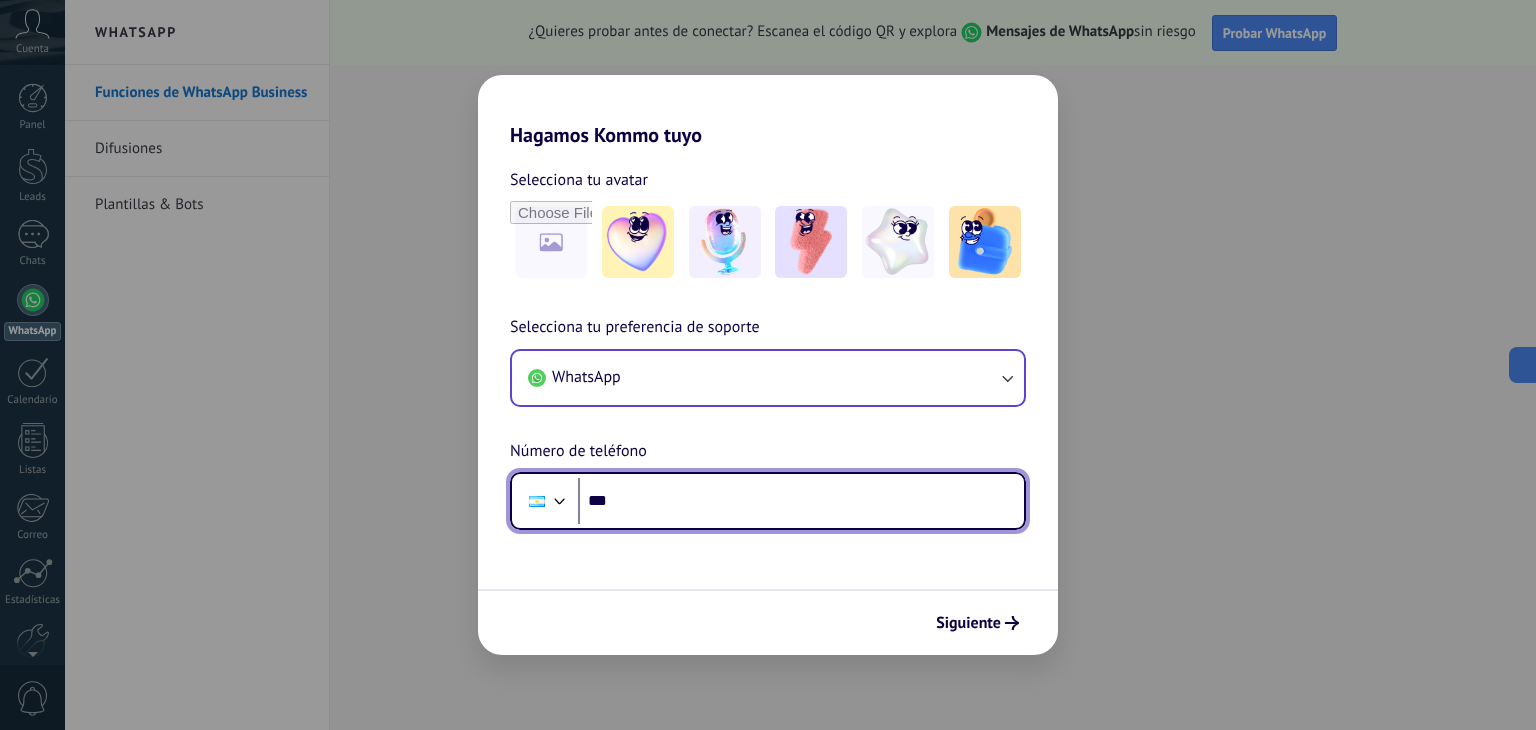 click on "***" at bounding box center (801, 501) 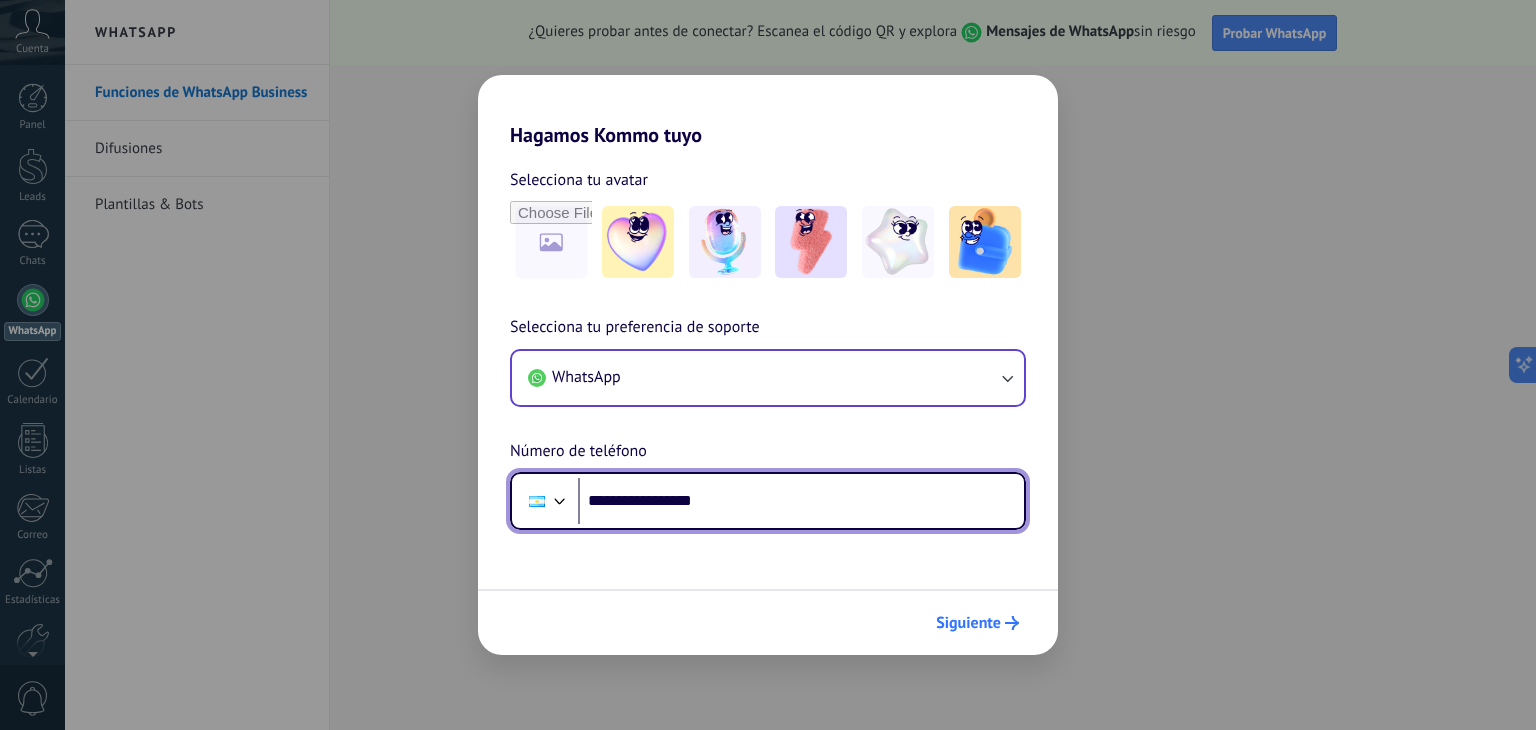 type on "**********" 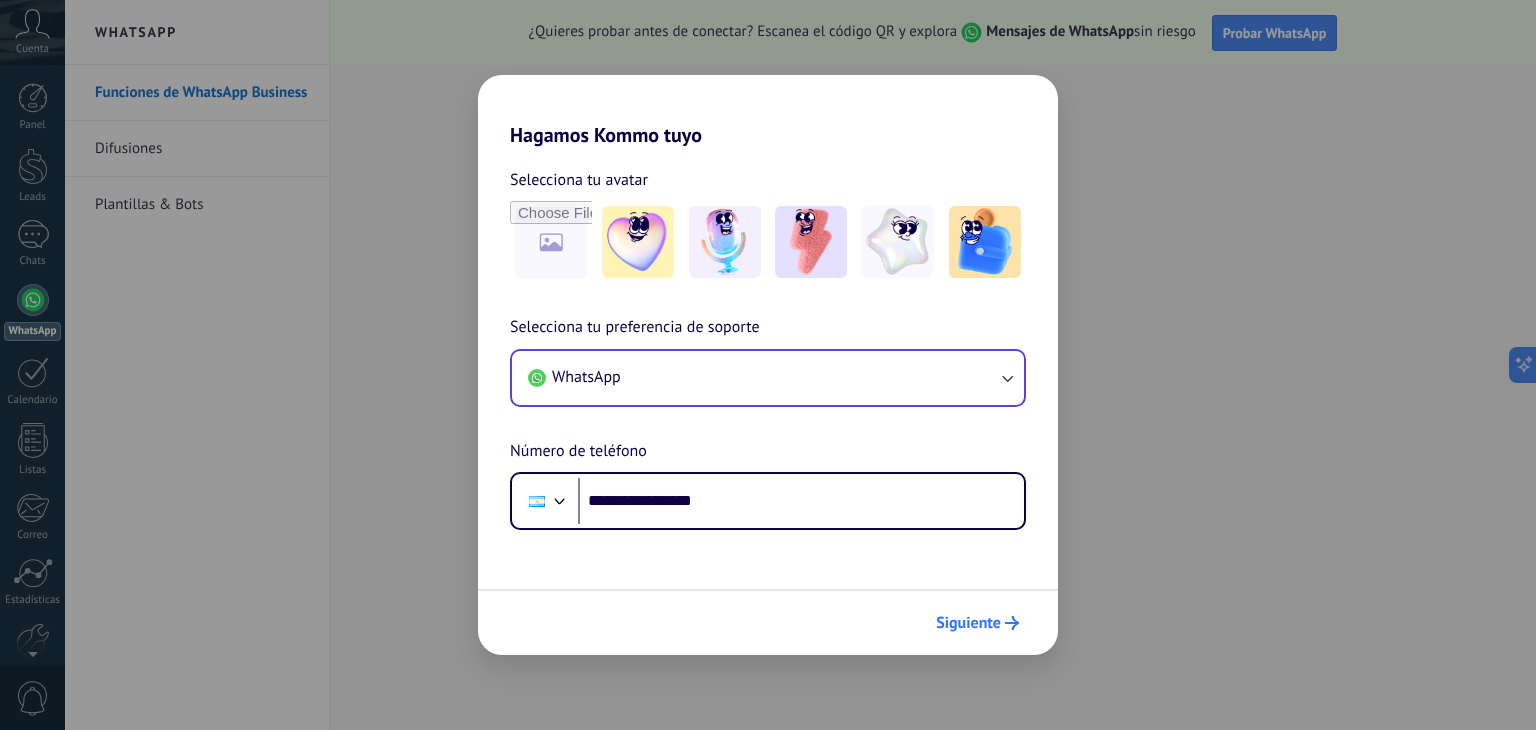 click on "Siguiente" at bounding box center [968, 623] 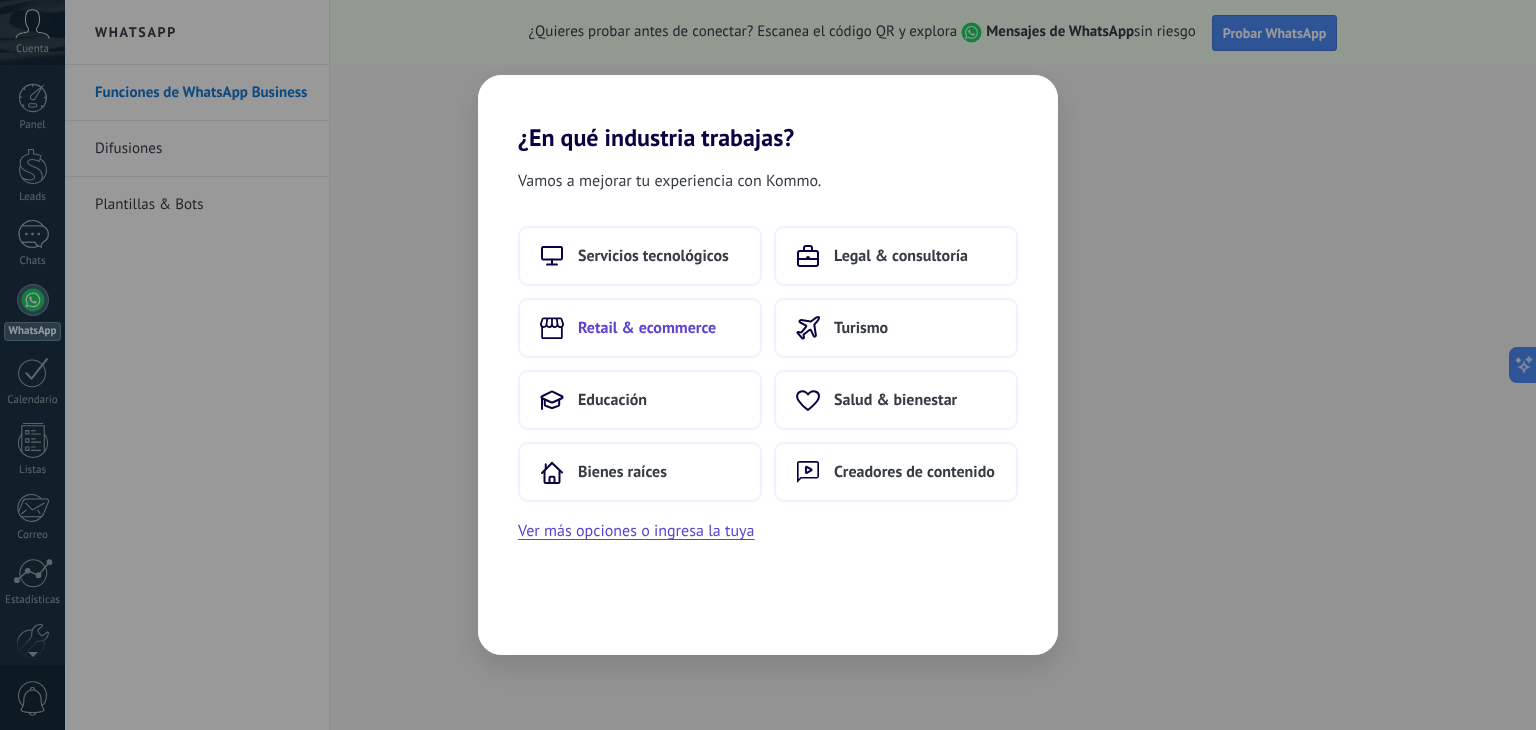 click on "Retail & ecommerce" at bounding box center [647, 328] 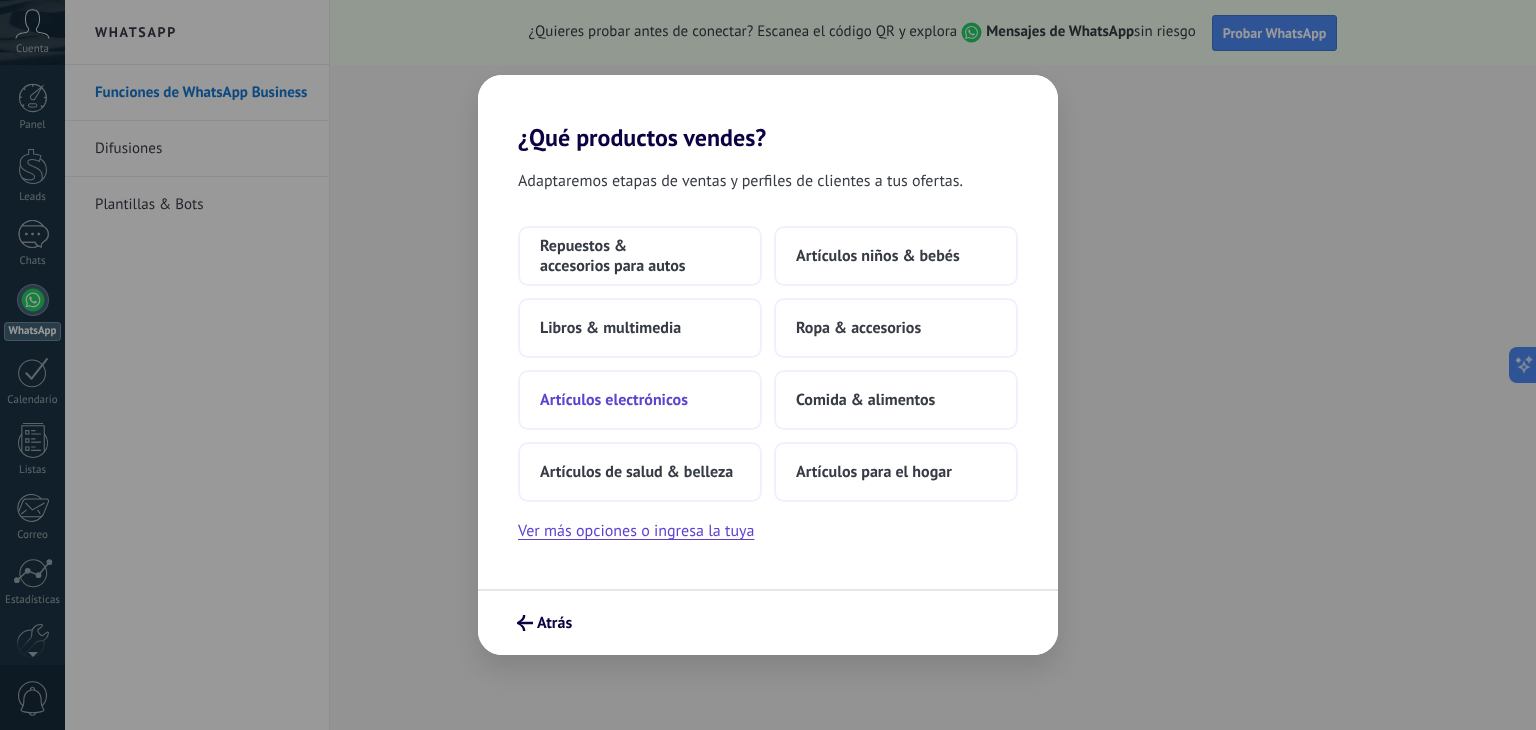 click on "Artículos electrónicos" at bounding box center [614, 400] 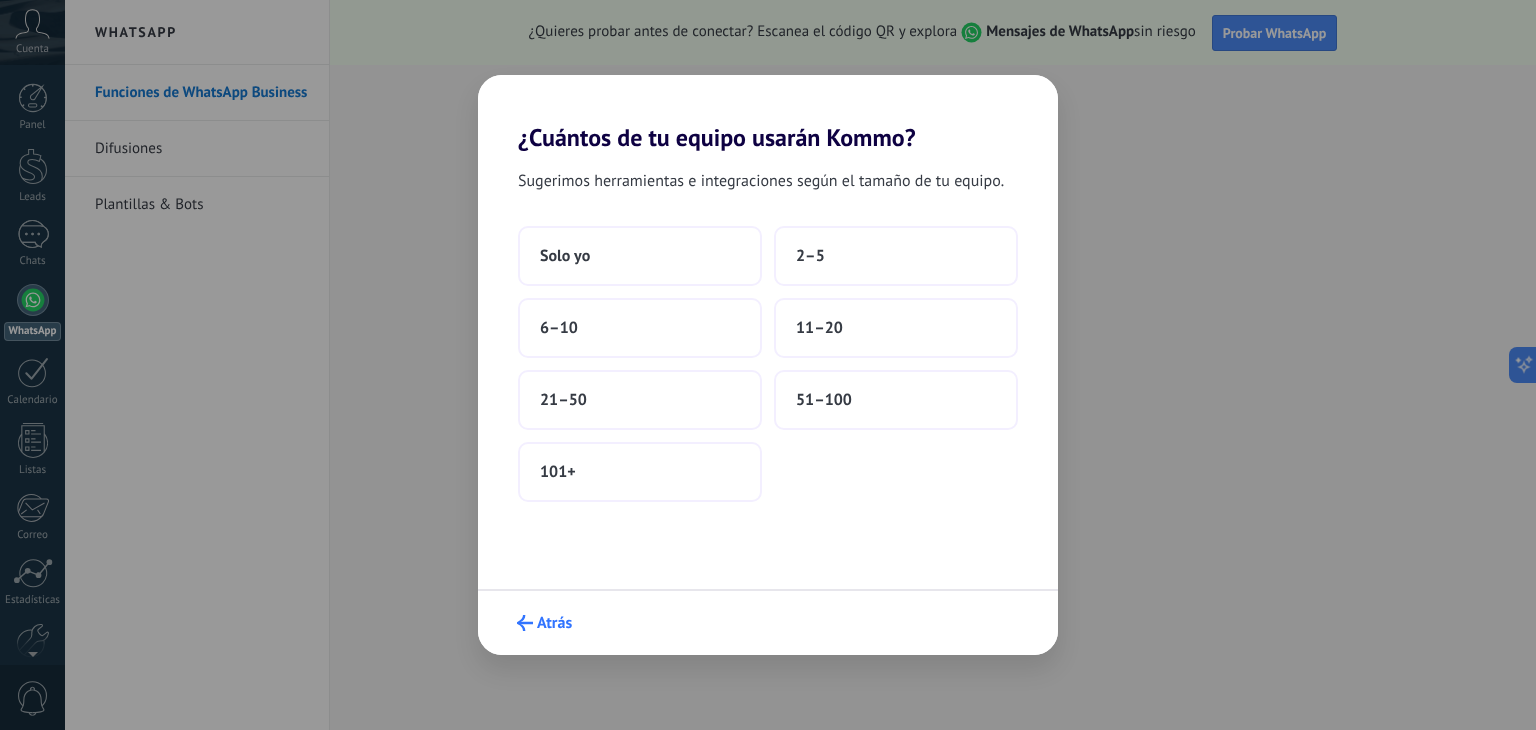 click on "Atrás" at bounding box center [554, 623] 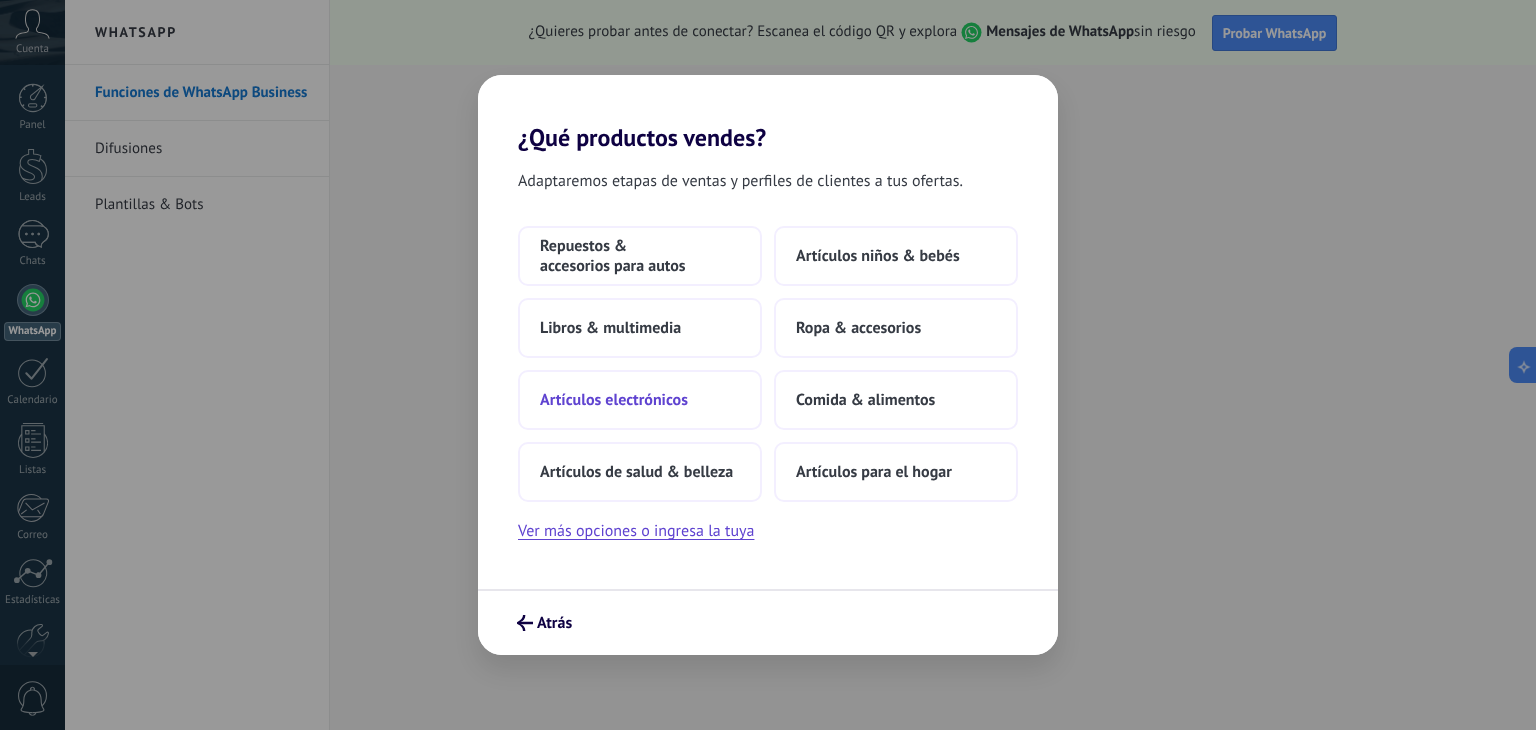 click on "Artículos electrónicos" at bounding box center (614, 400) 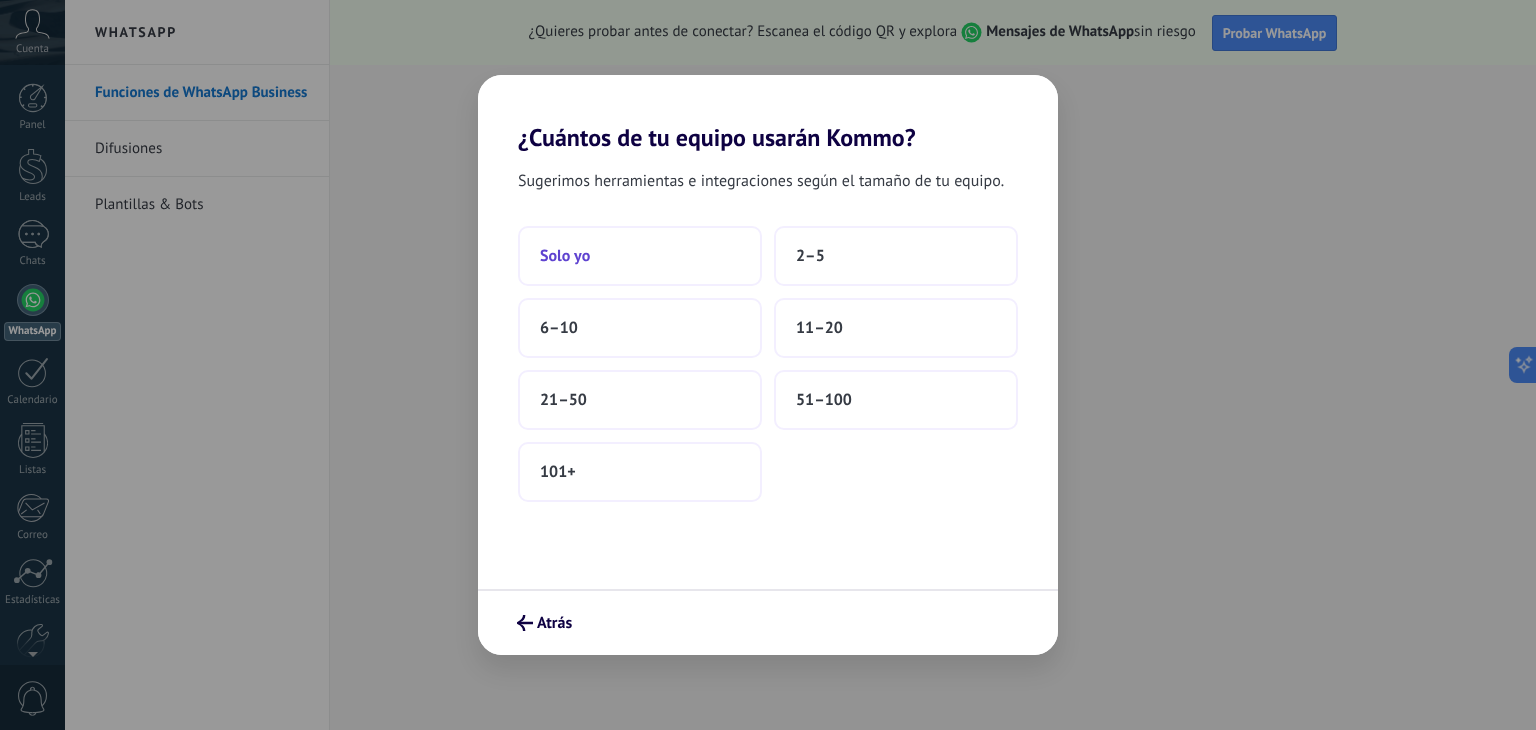 click on "Solo yo" at bounding box center (565, 256) 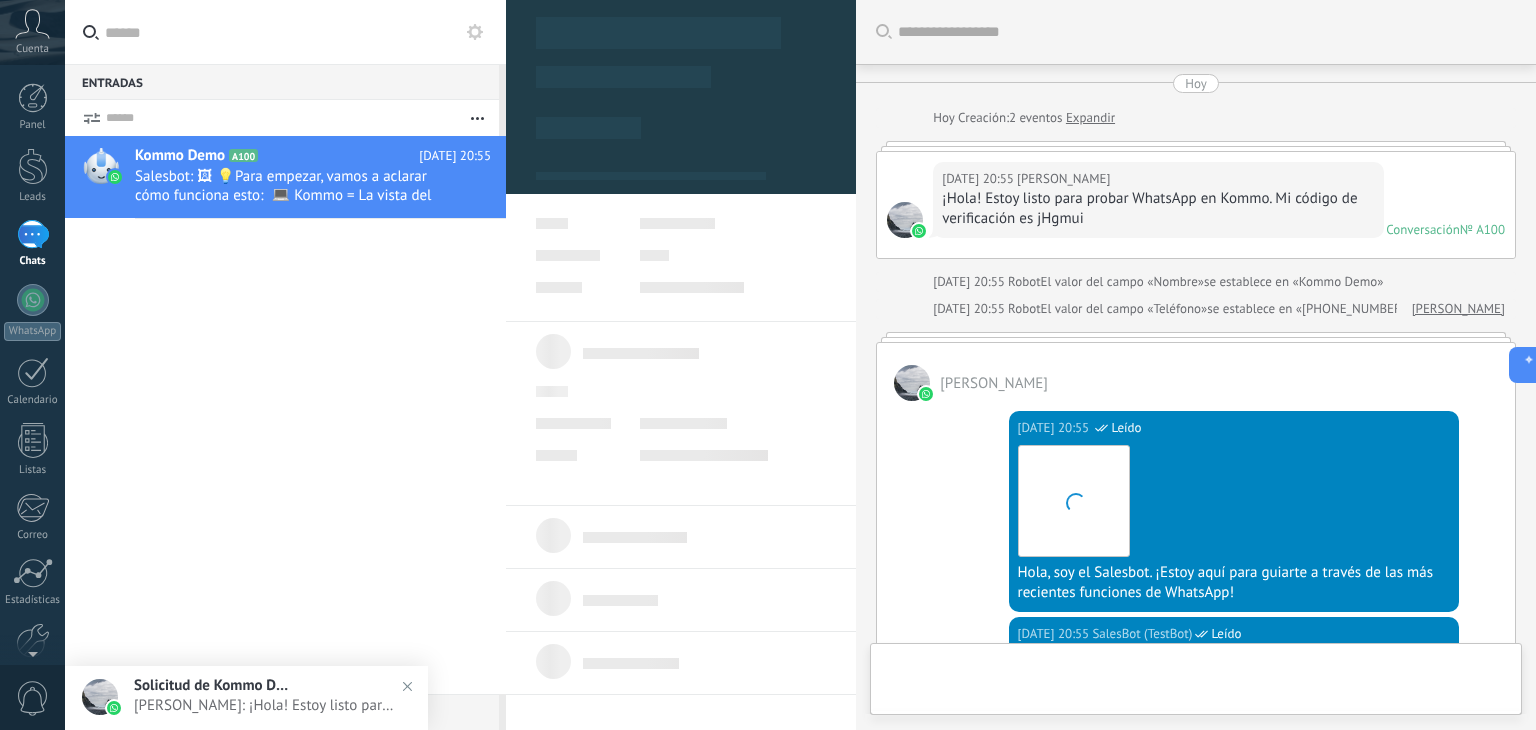scroll, scrollTop: 729, scrollLeft: 0, axis: vertical 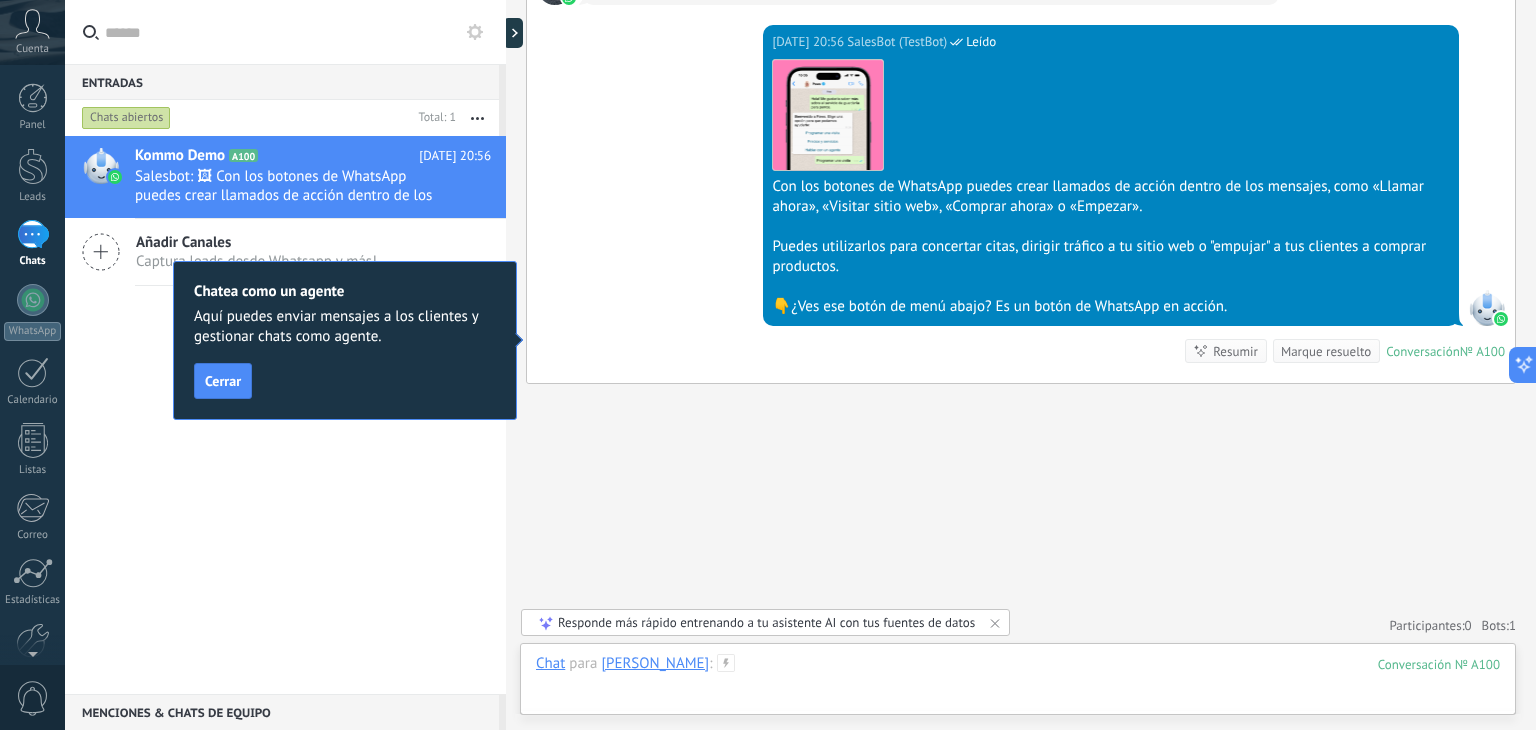 click at bounding box center [1018, 684] 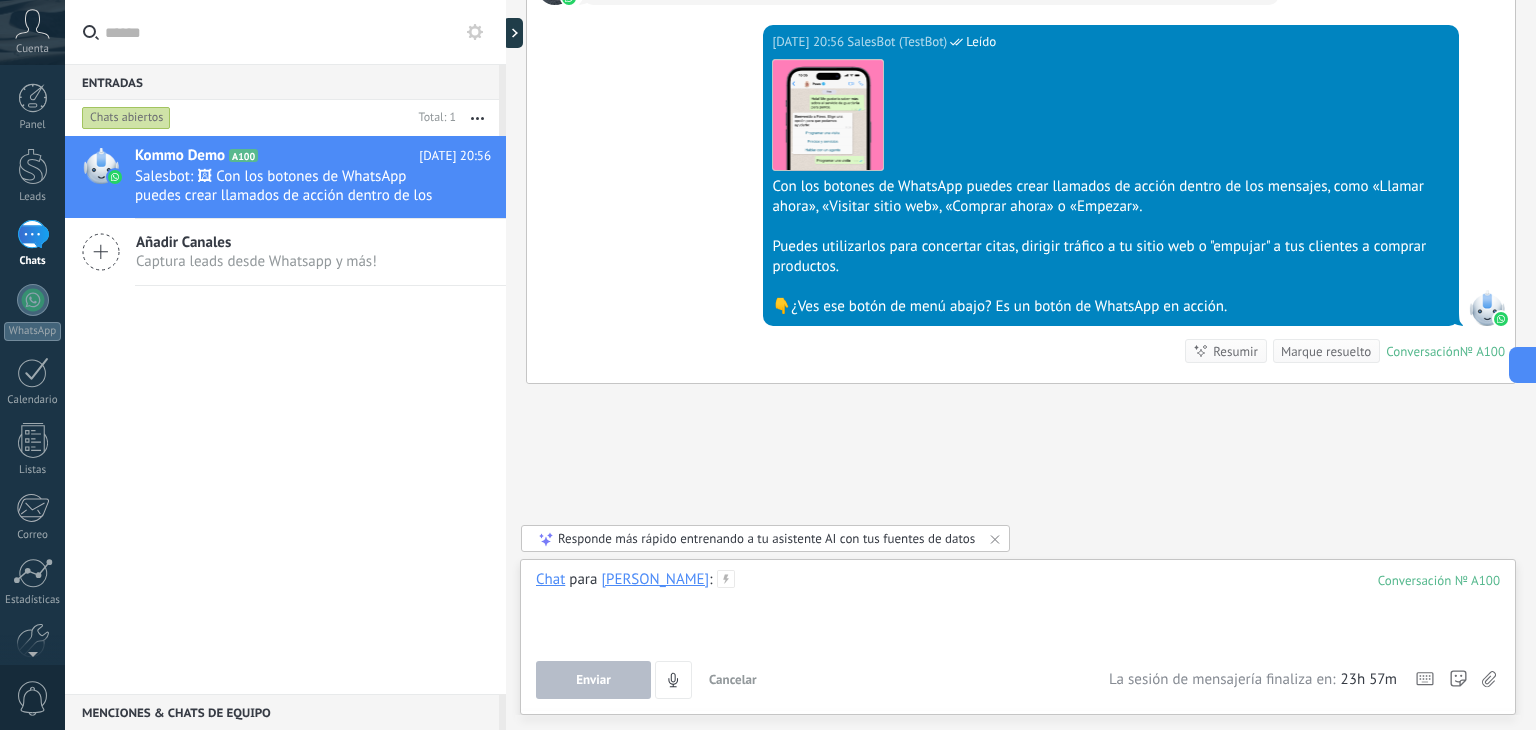 type 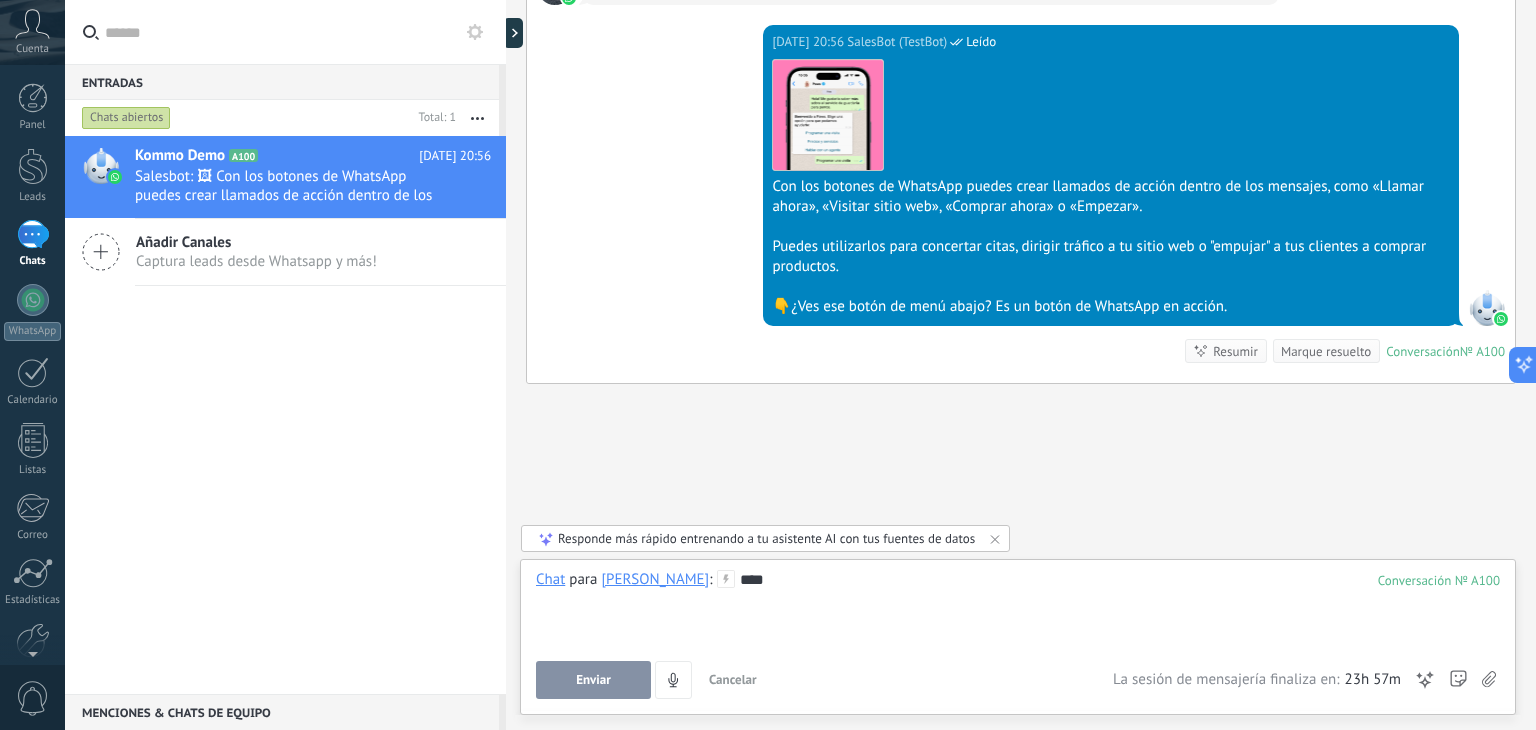 click on "Enviar" at bounding box center [593, 680] 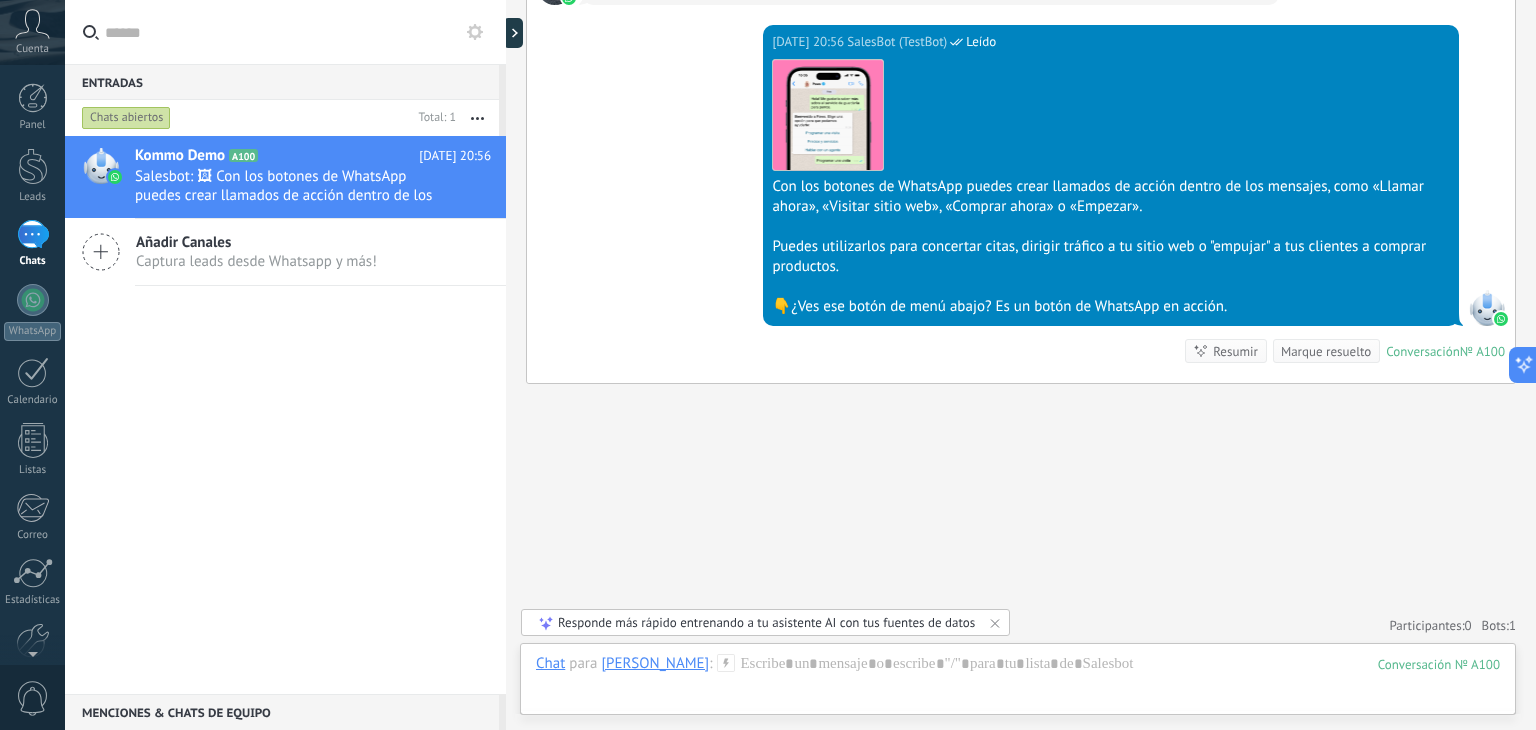 scroll, scrollTop: 2572, scrollLeft: 0, axis: vertical 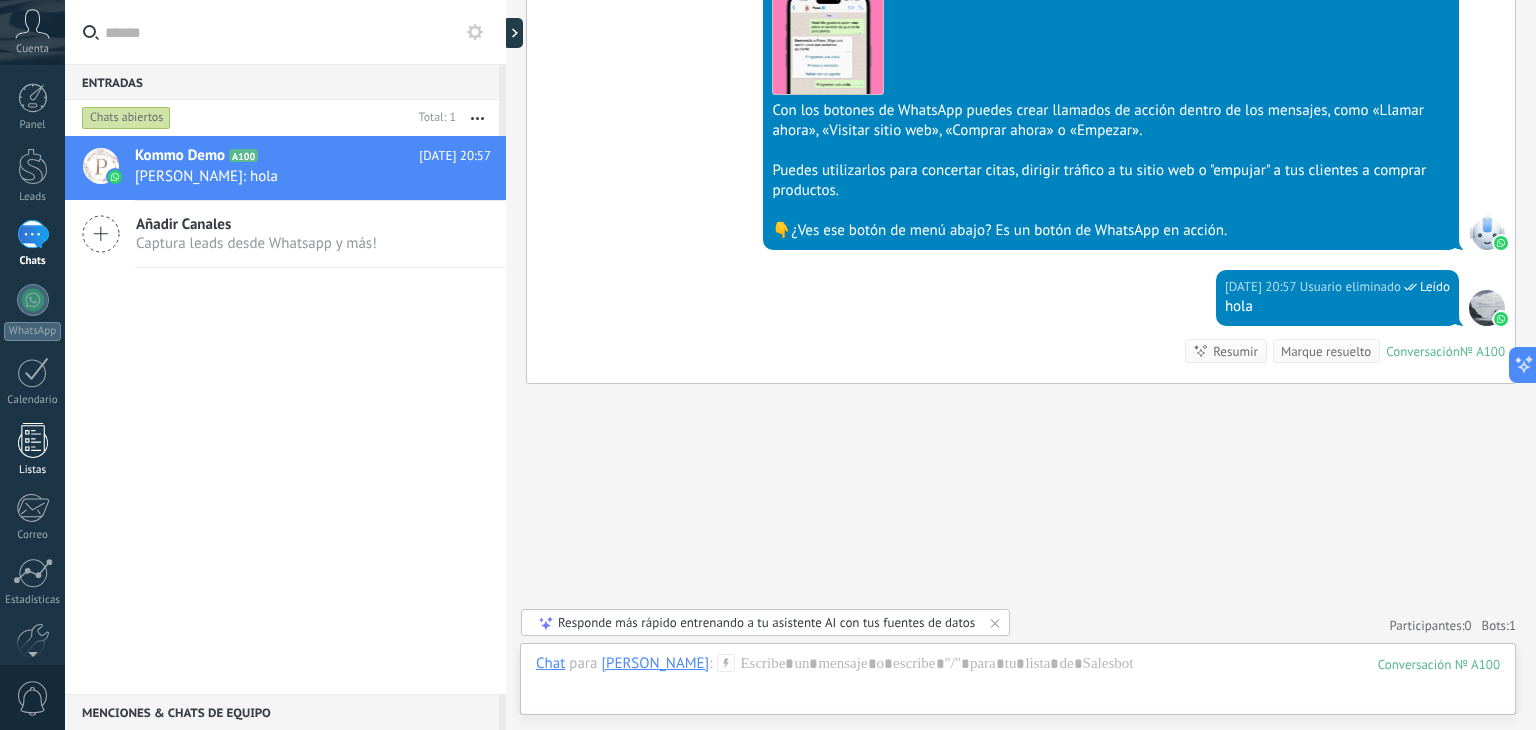 click at bounding box center [33, 440] 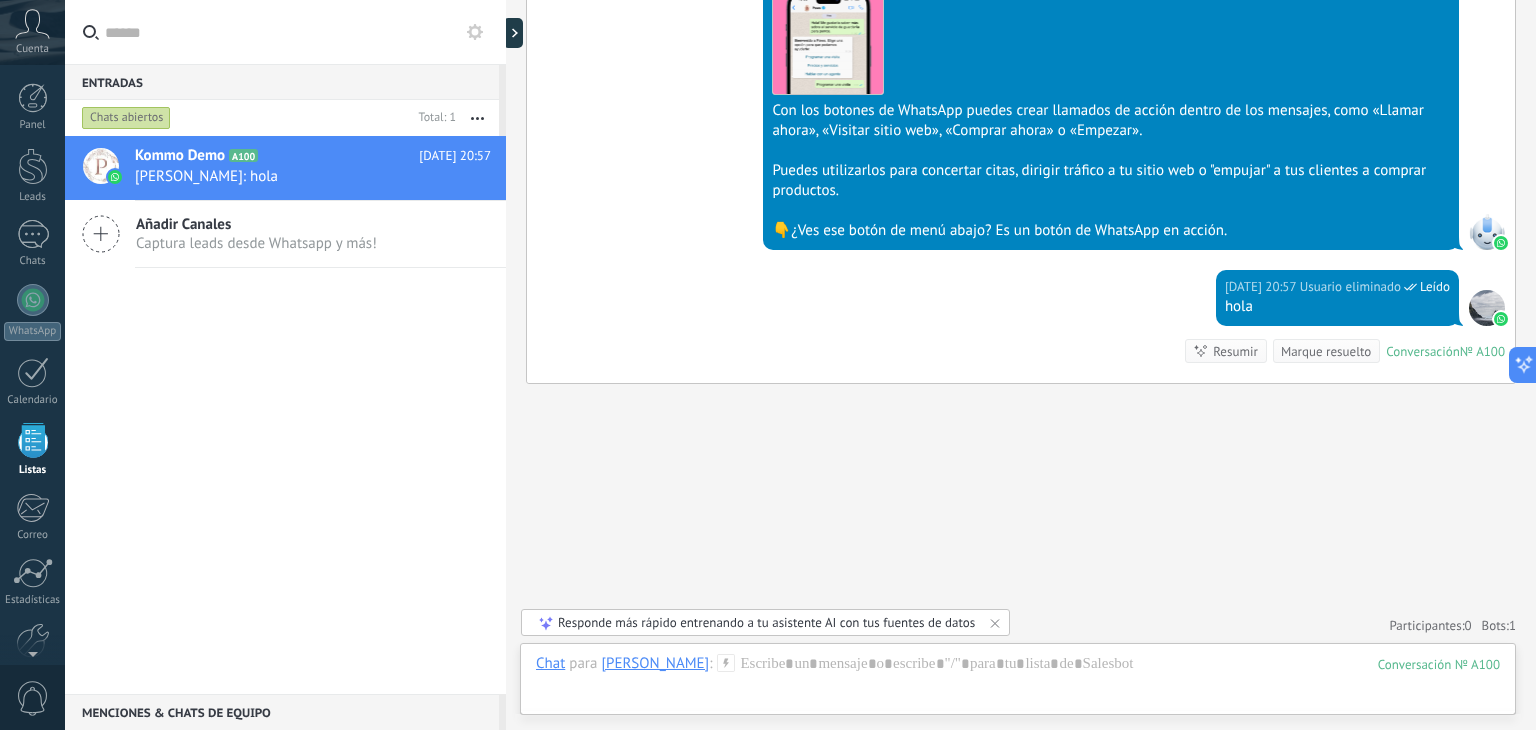 scroll, scrollTop: 51, scrollLeft: 0, axis: vertical 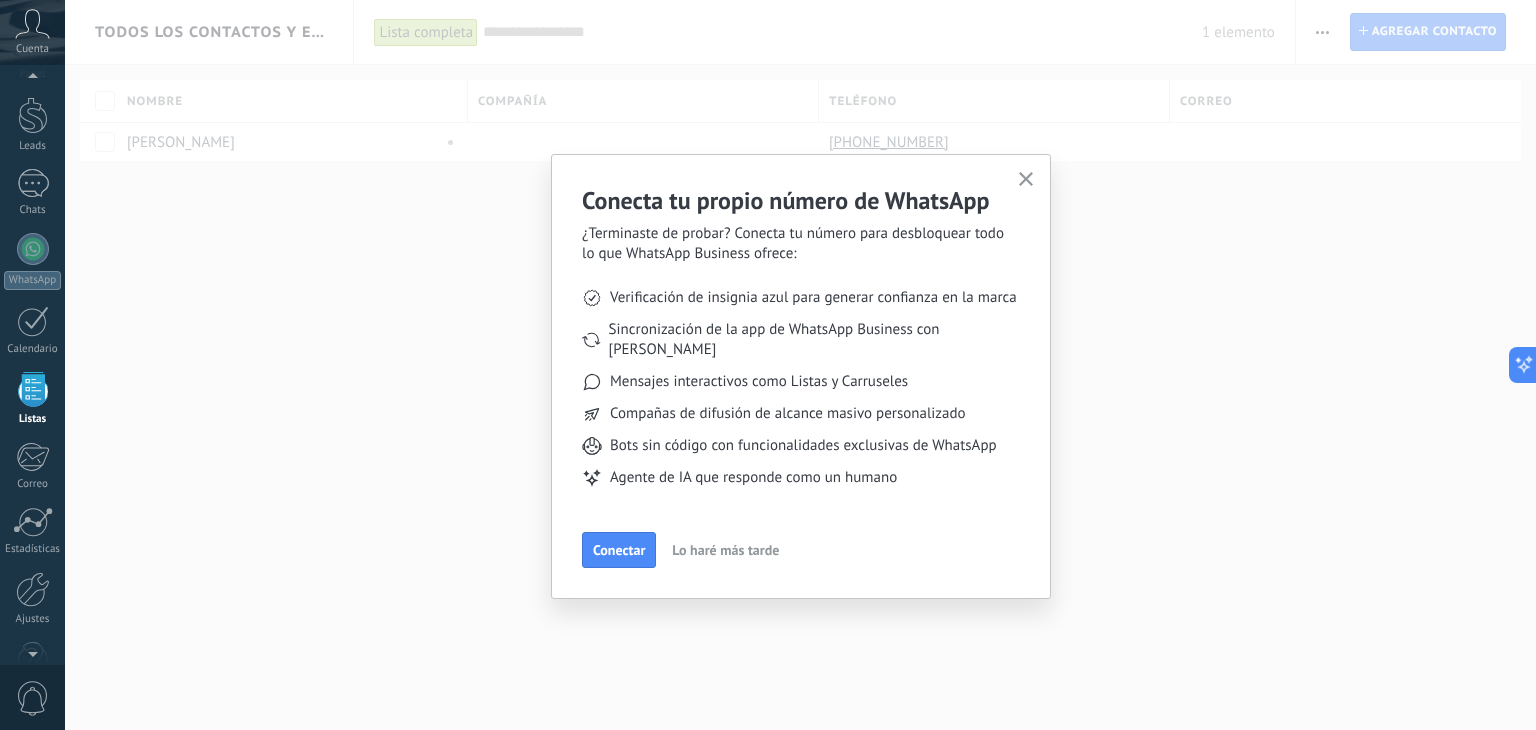 click 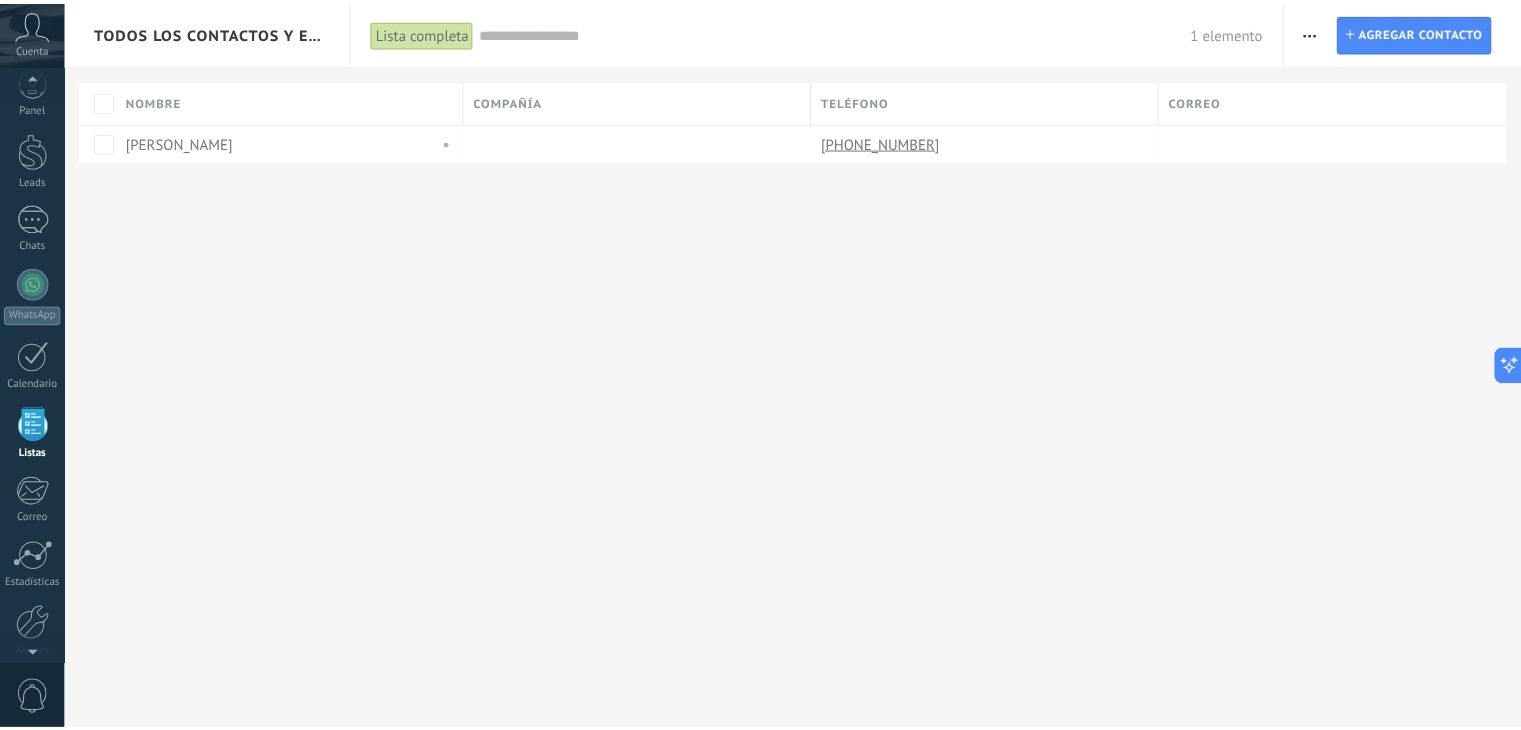 scroll, scrollTop: 0, scrollLeft: 0, axis: both 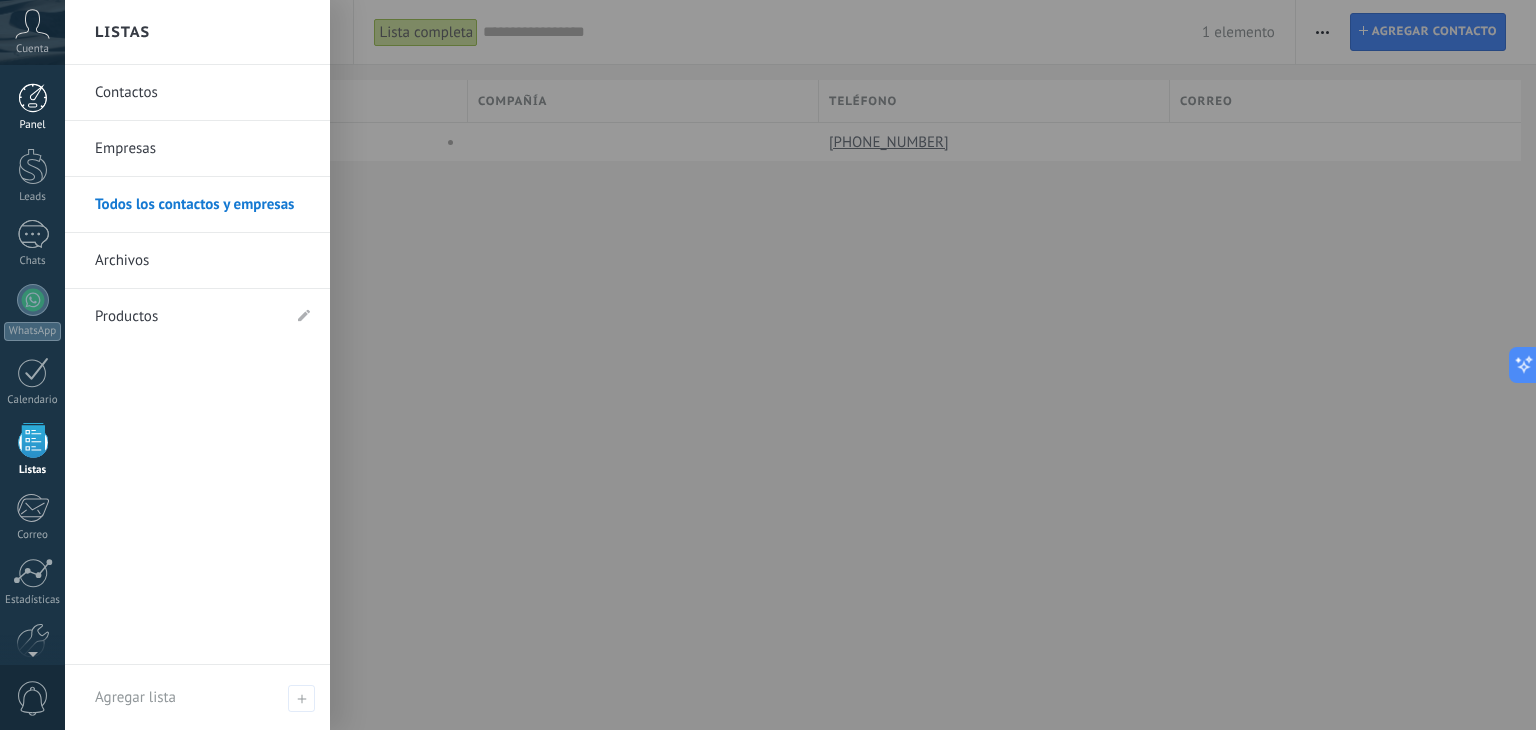 click at bounding box center [33, 98] 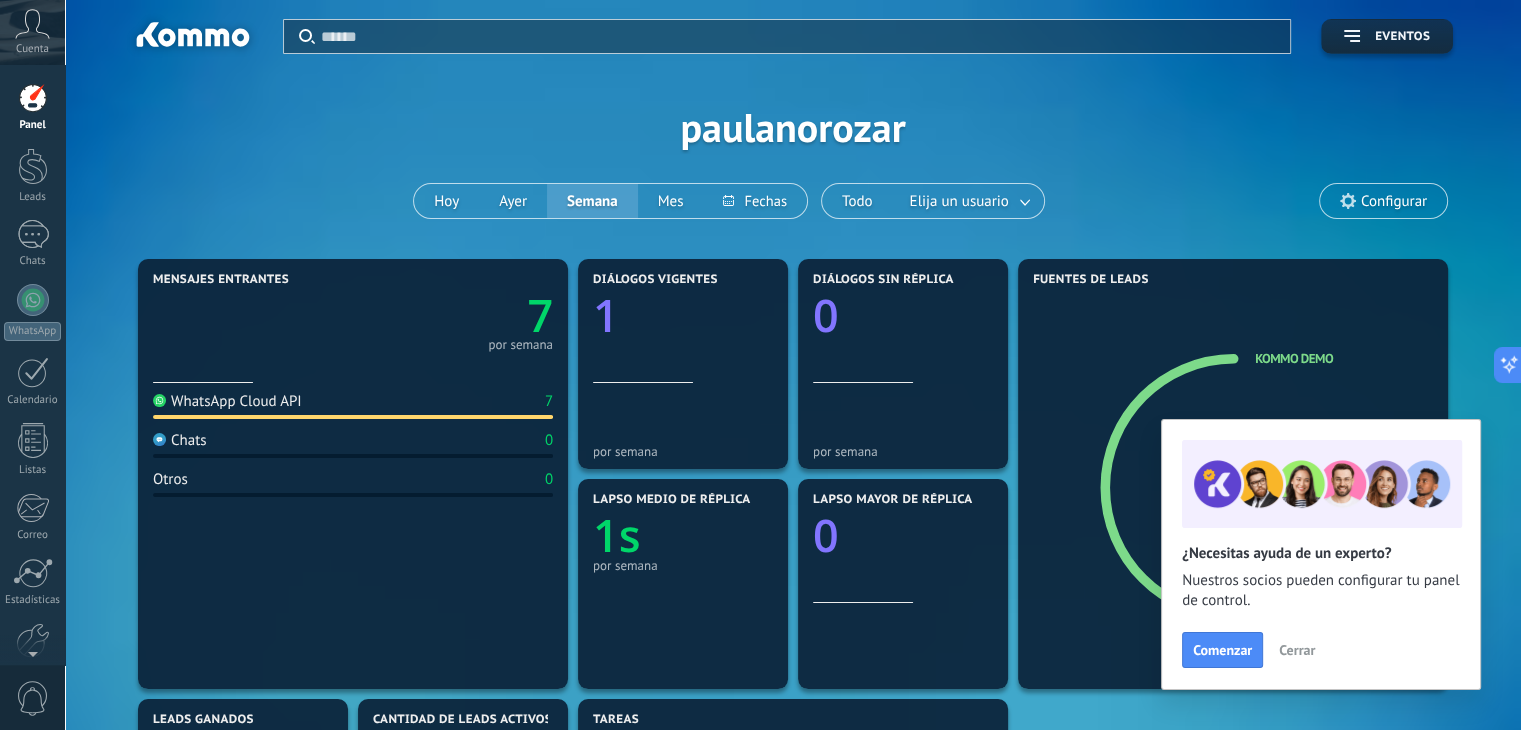 click on "Cerrar" at bounding box center (1297, 650) 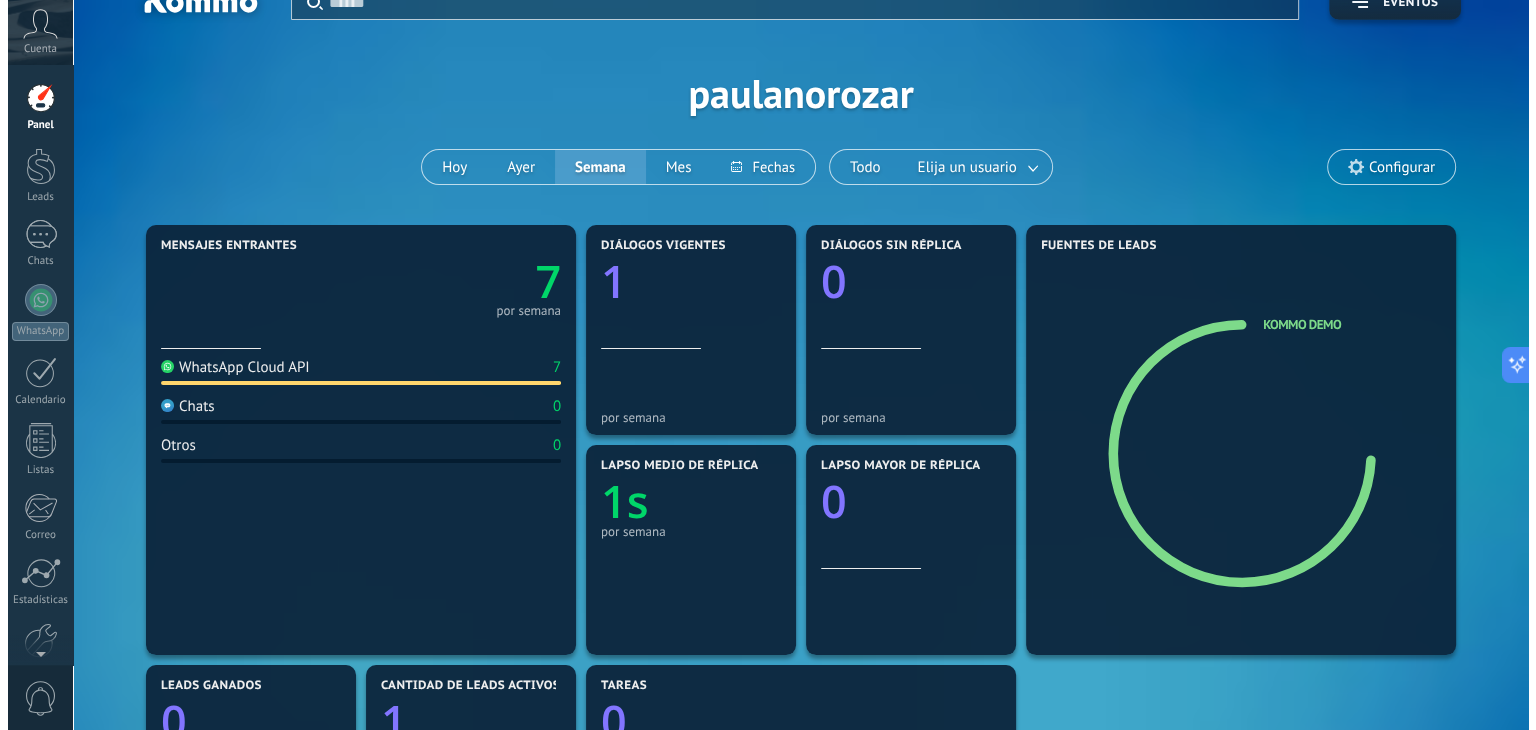 scroll, scrollTop: 0, scrollLeft: 0, axis: both 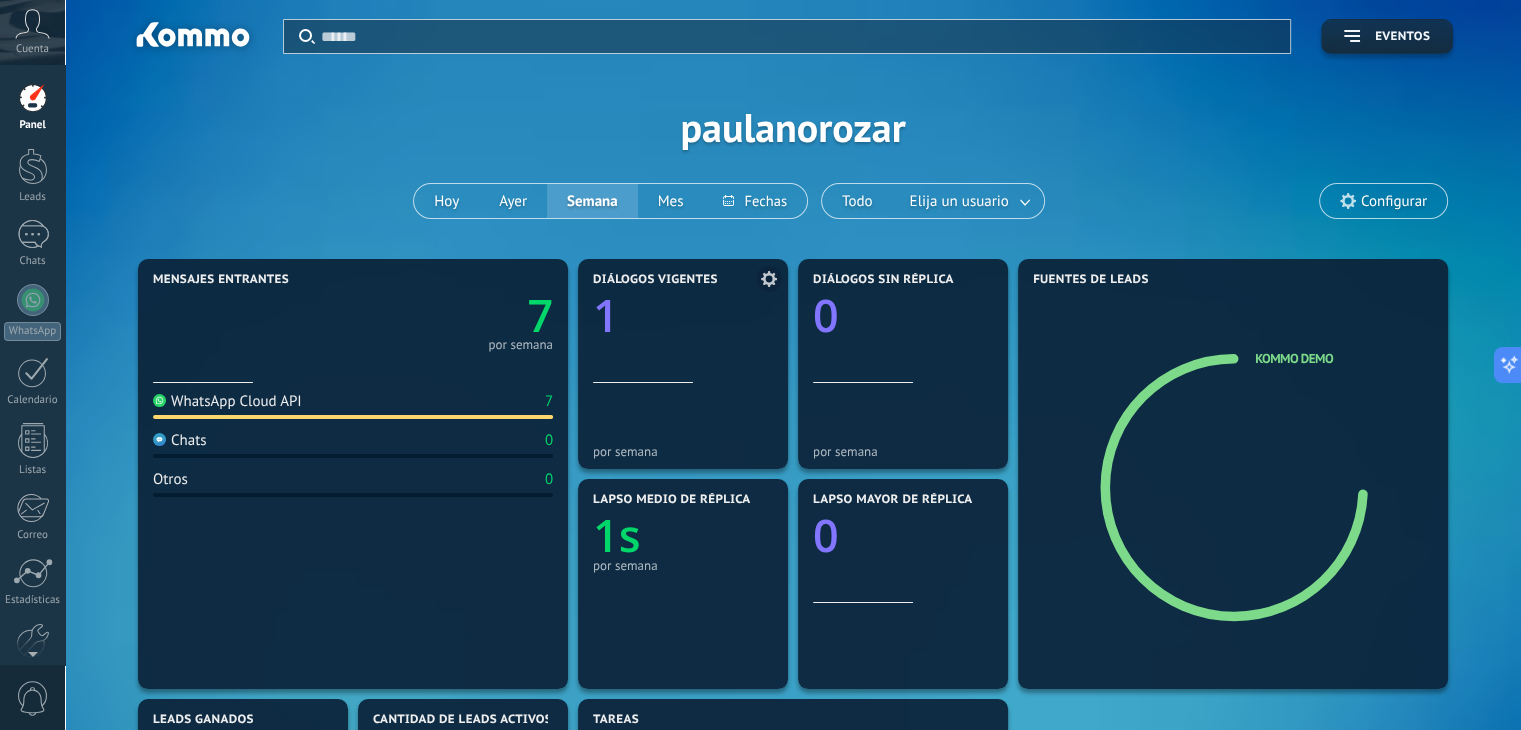 click on "Diálogos vigentes 1" at bounding box center [683, 328] 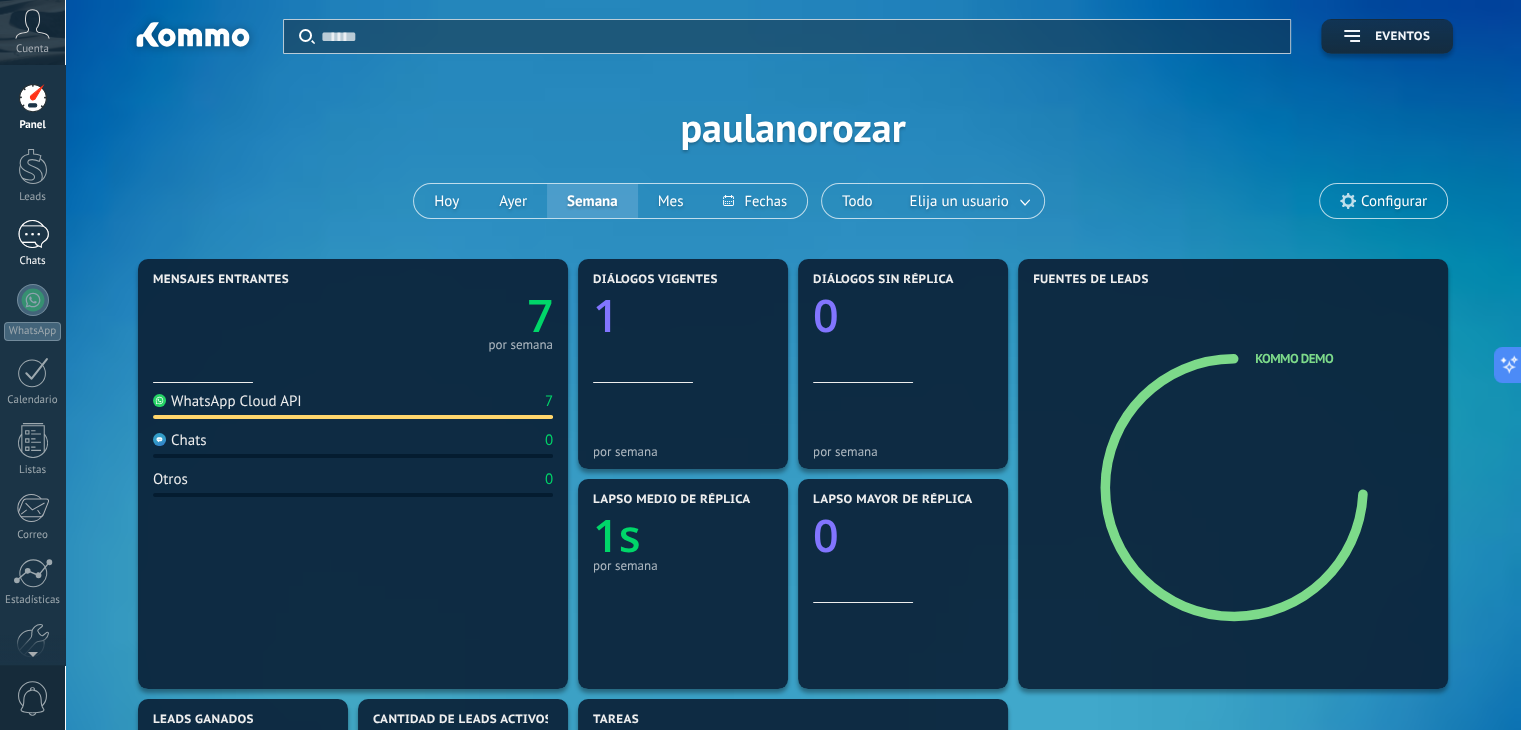 click on "1" at bounding box center (33, 234) 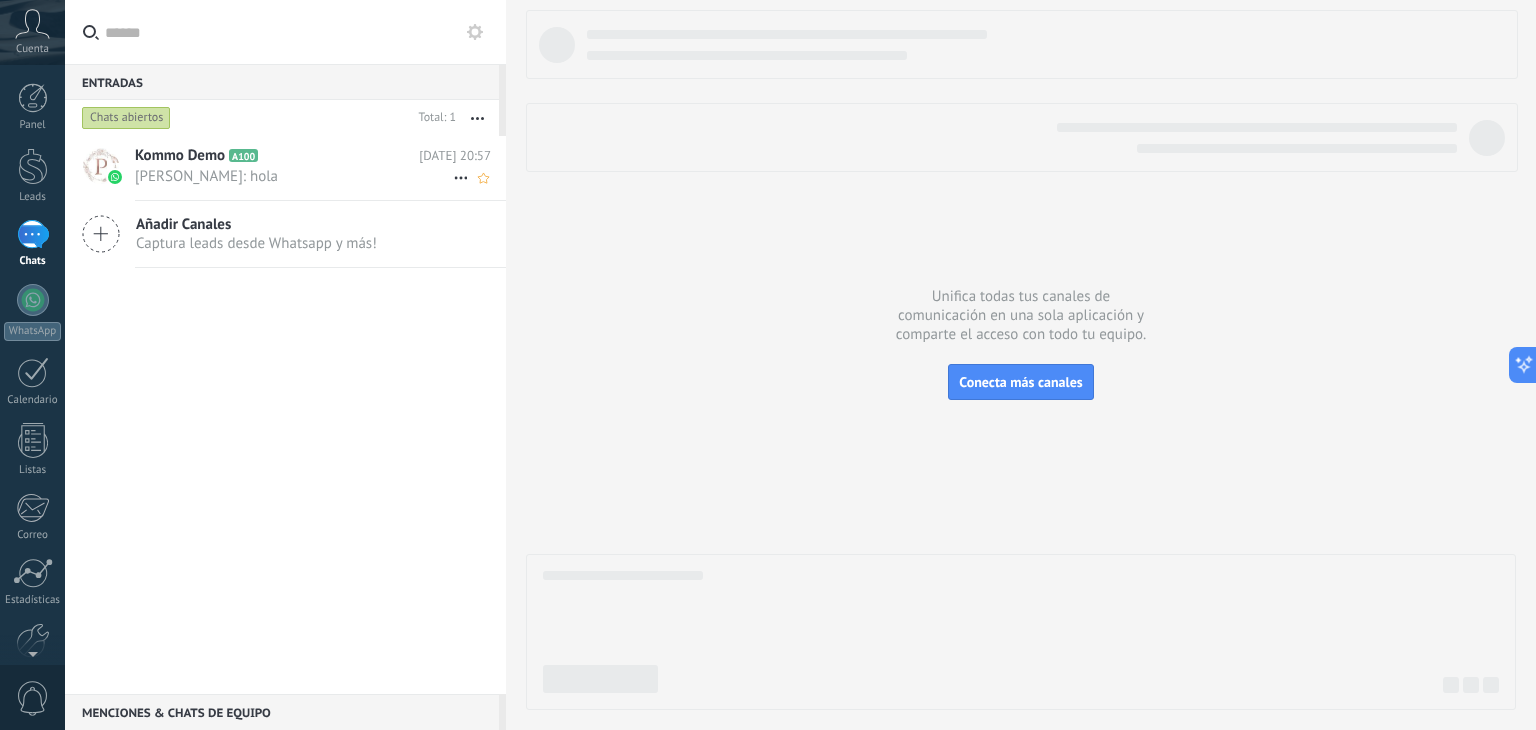 click on "Kommo Demo" at bounding box center (180, 156) 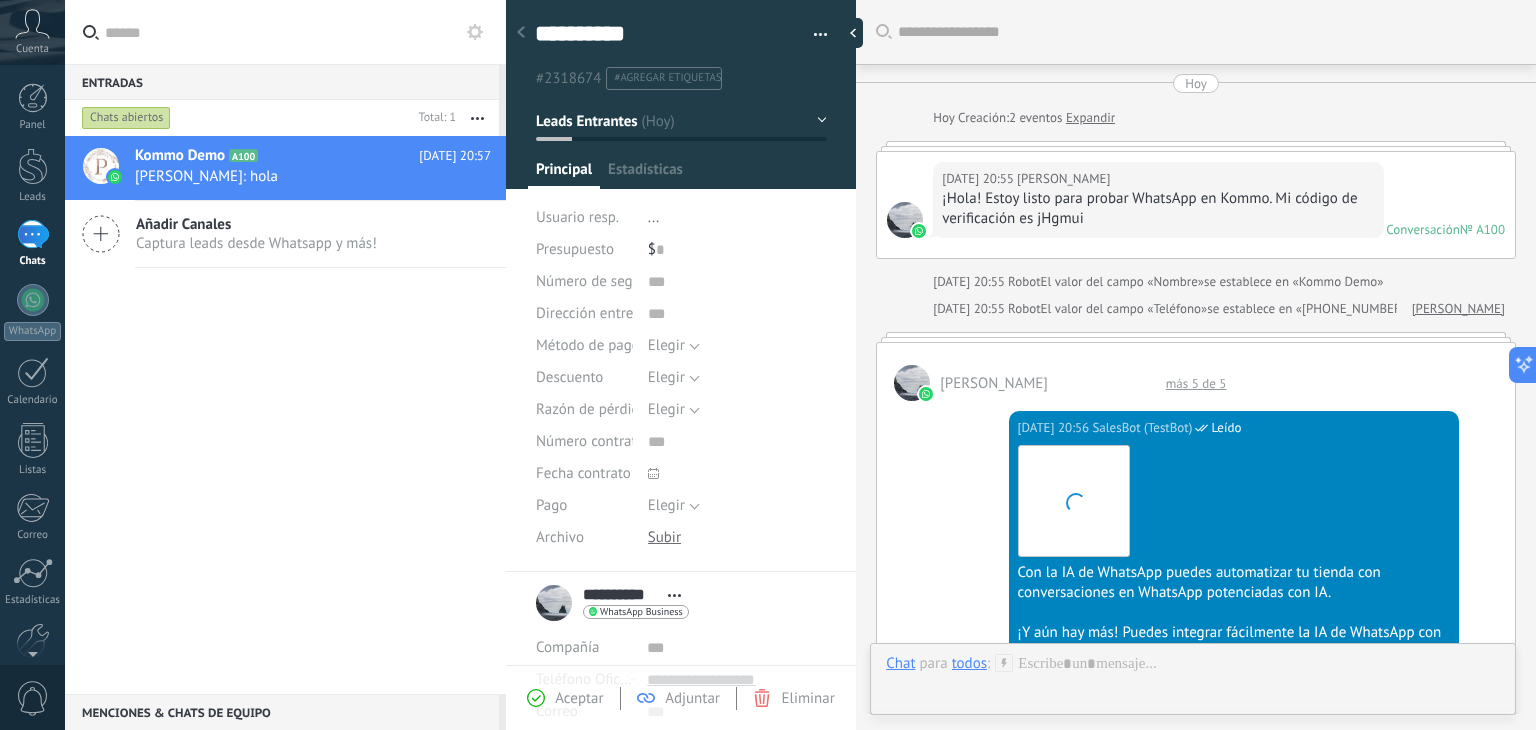 scroll, scrollTop: 1752, scrollLeft: 0, axis: vertical 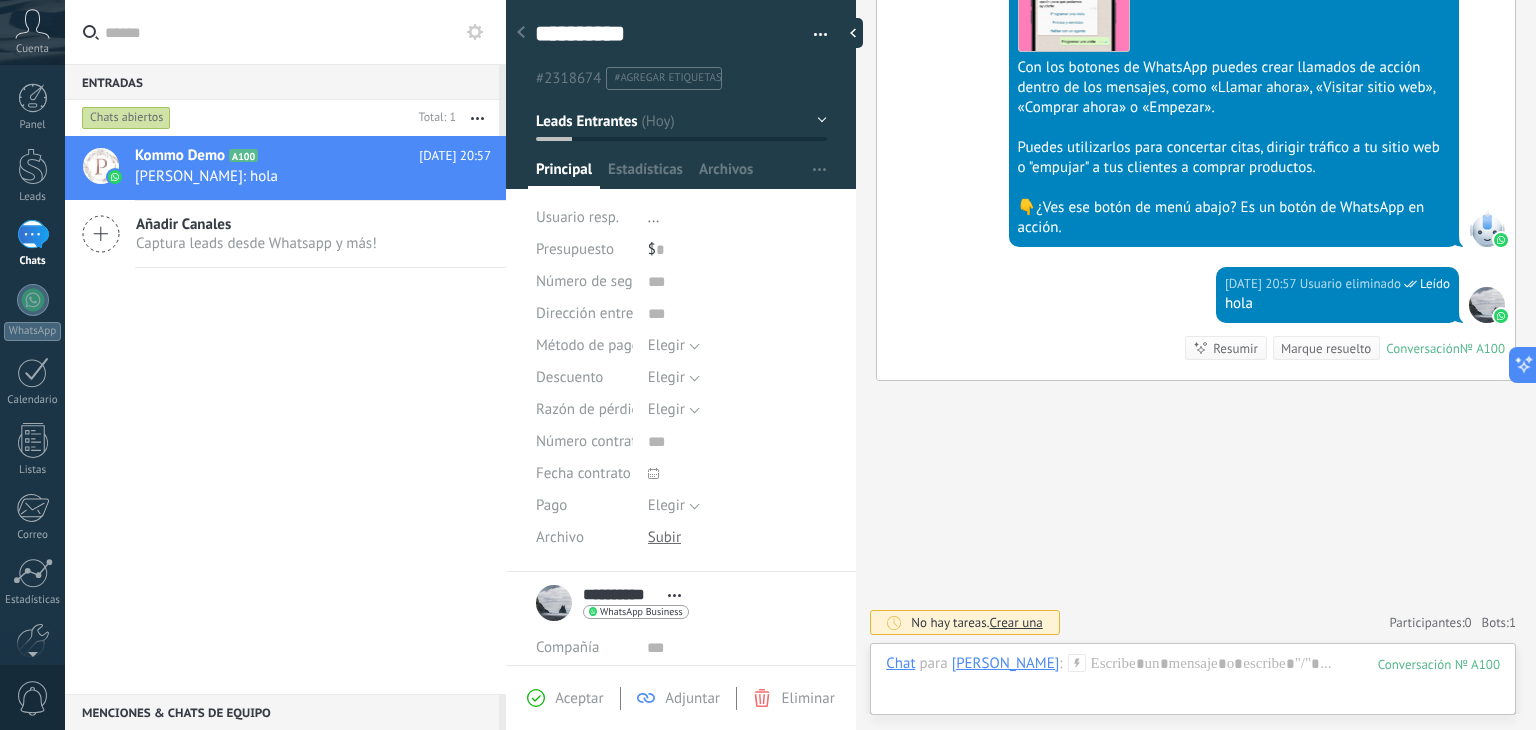 click on "$
0" at bounding box center (737, 250) 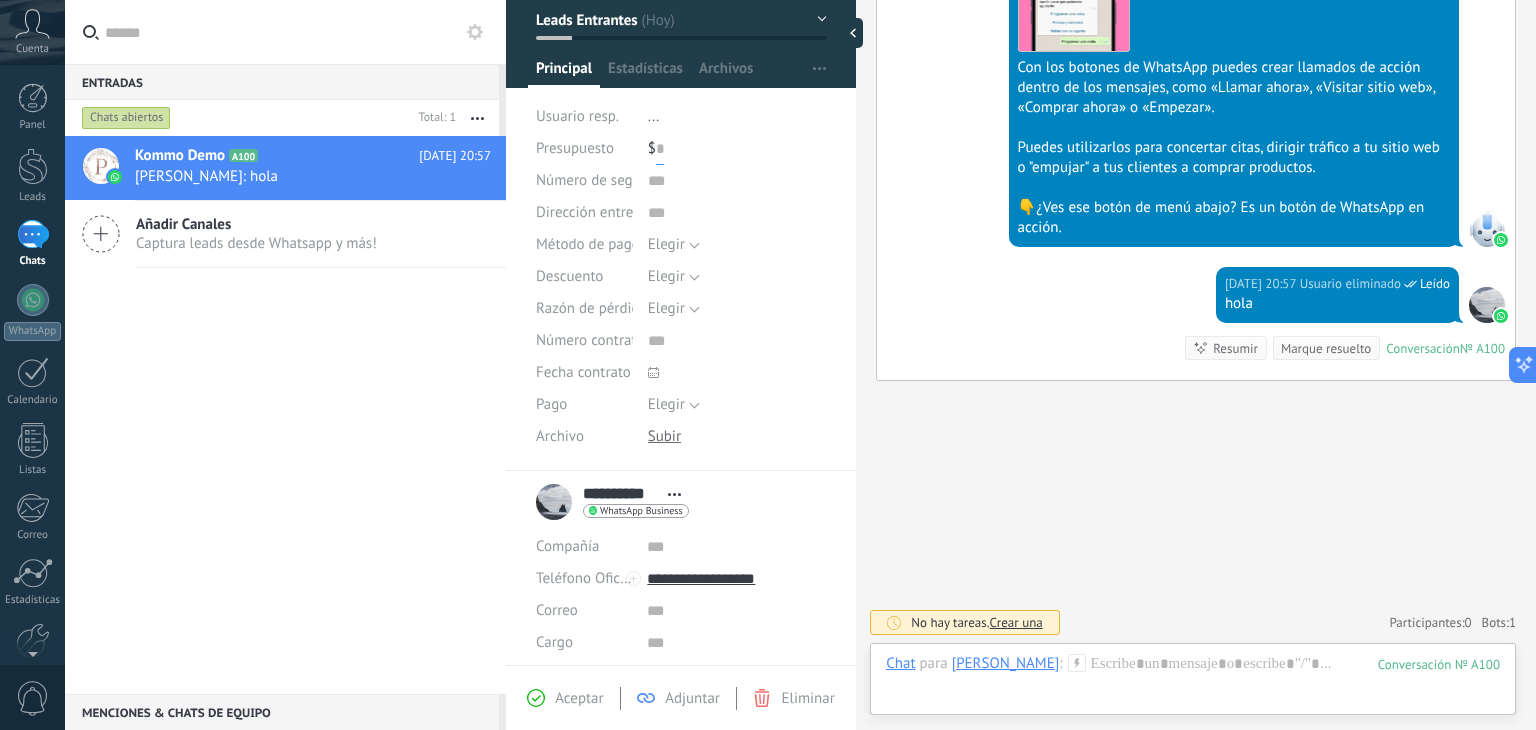 scroll, scrollTop: 0, scrollLeft: 0, axis: both 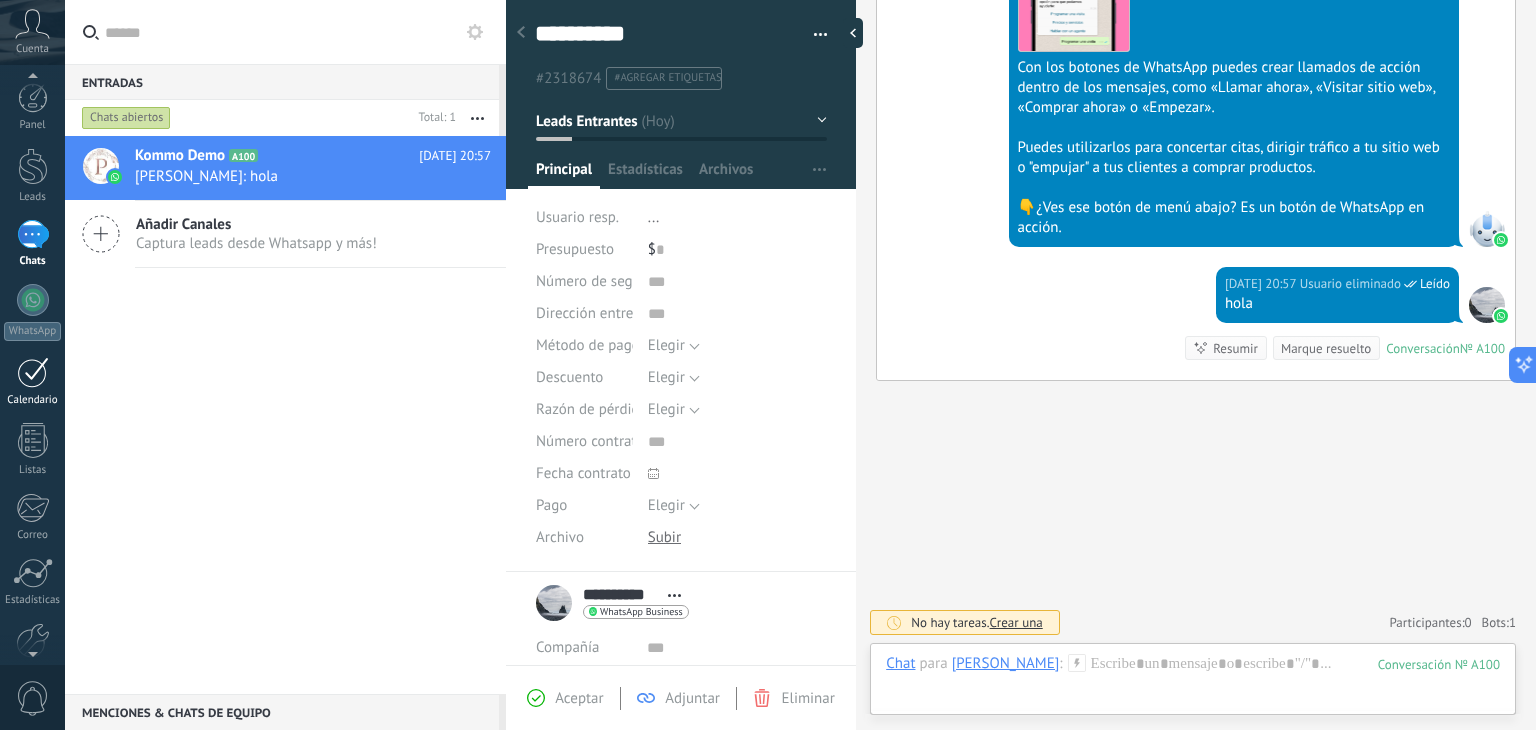 click at bounding box center (33, 372) 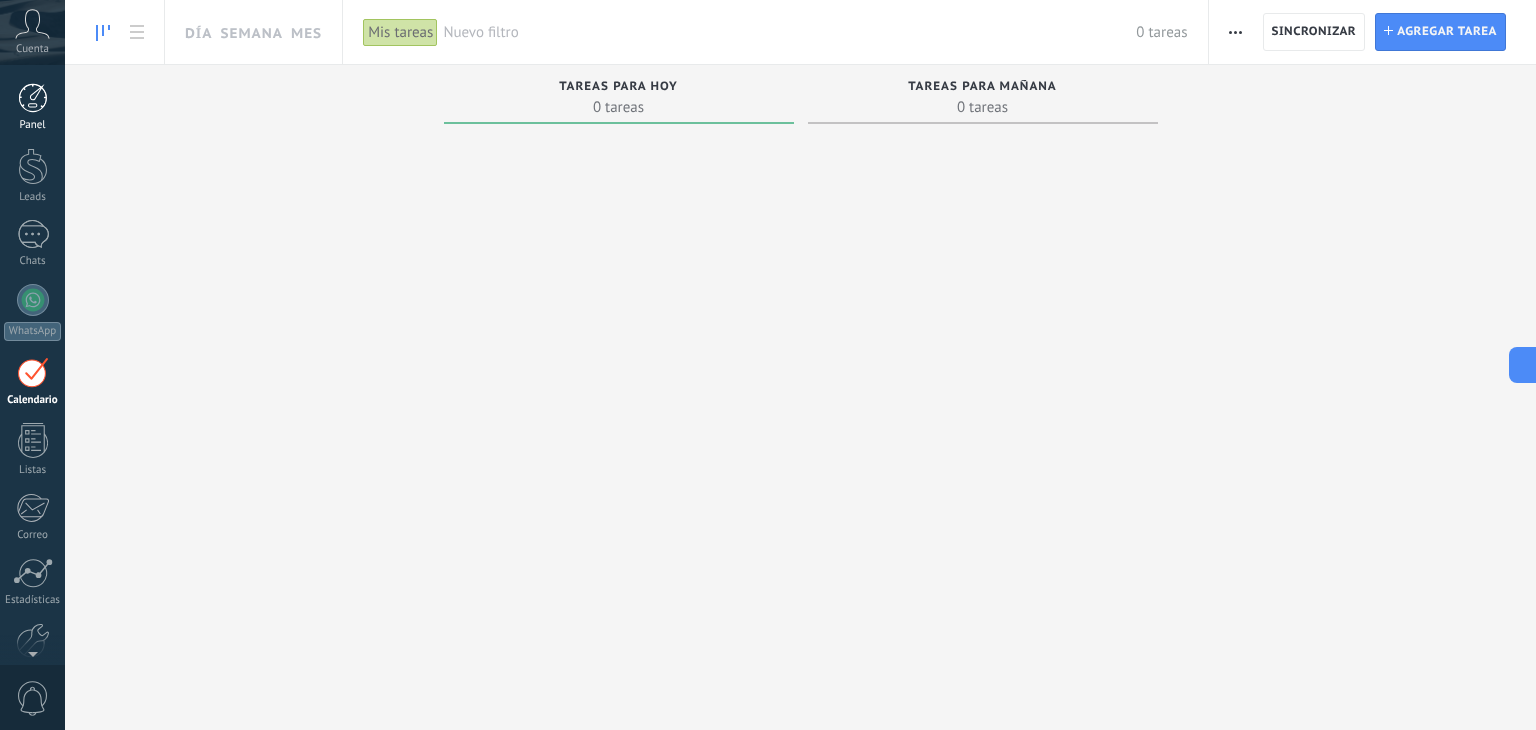 click at bounding box center [33, 98] 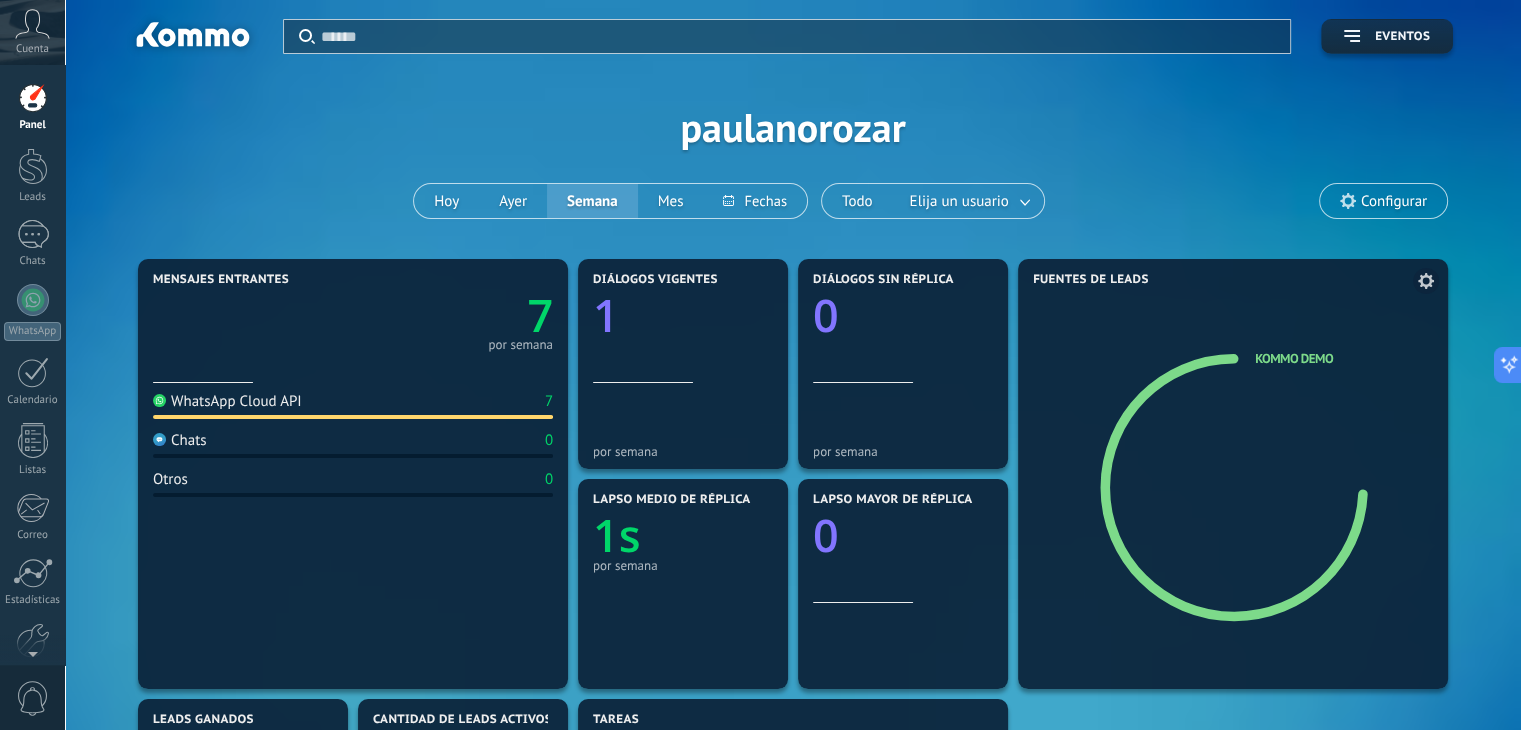 click 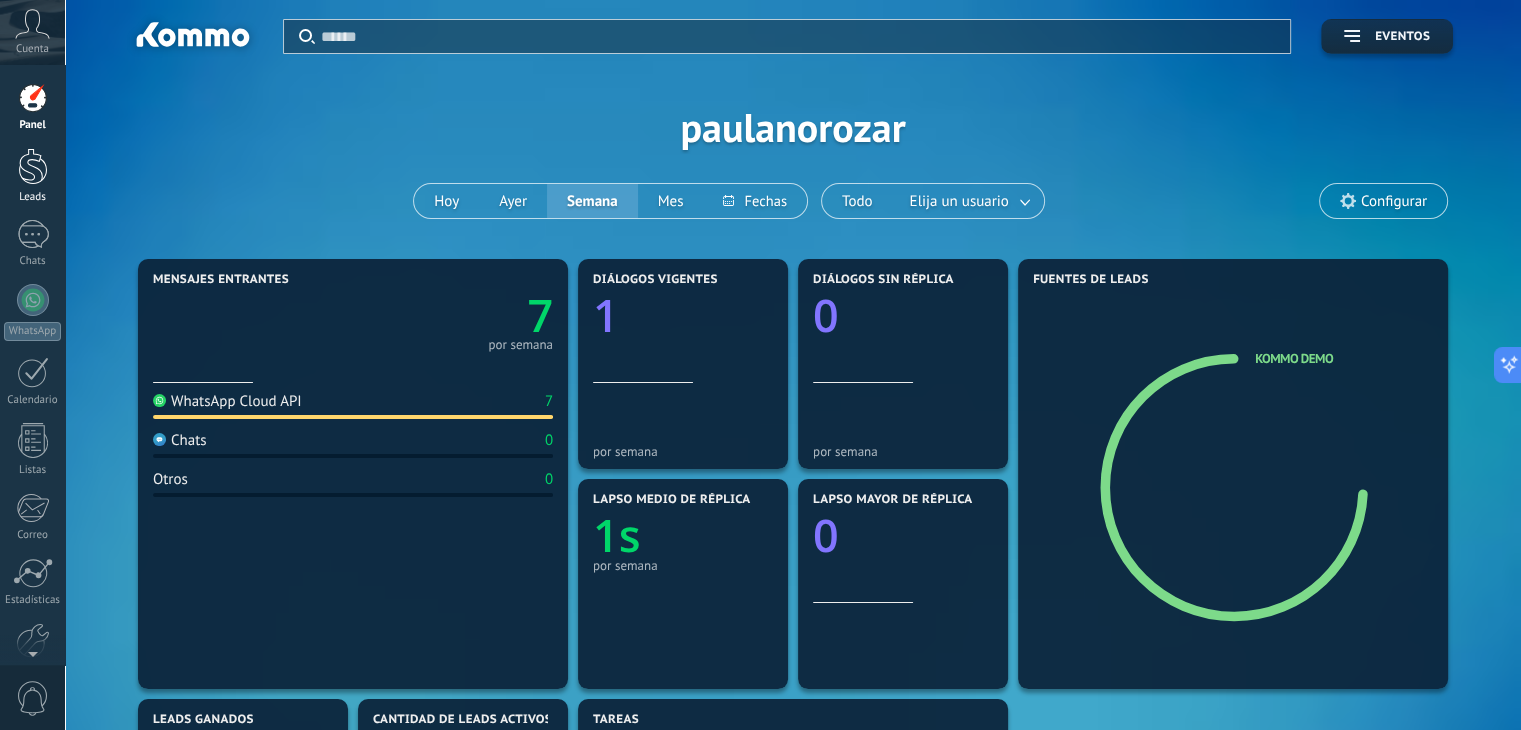 click at bounding box center [33, 166] 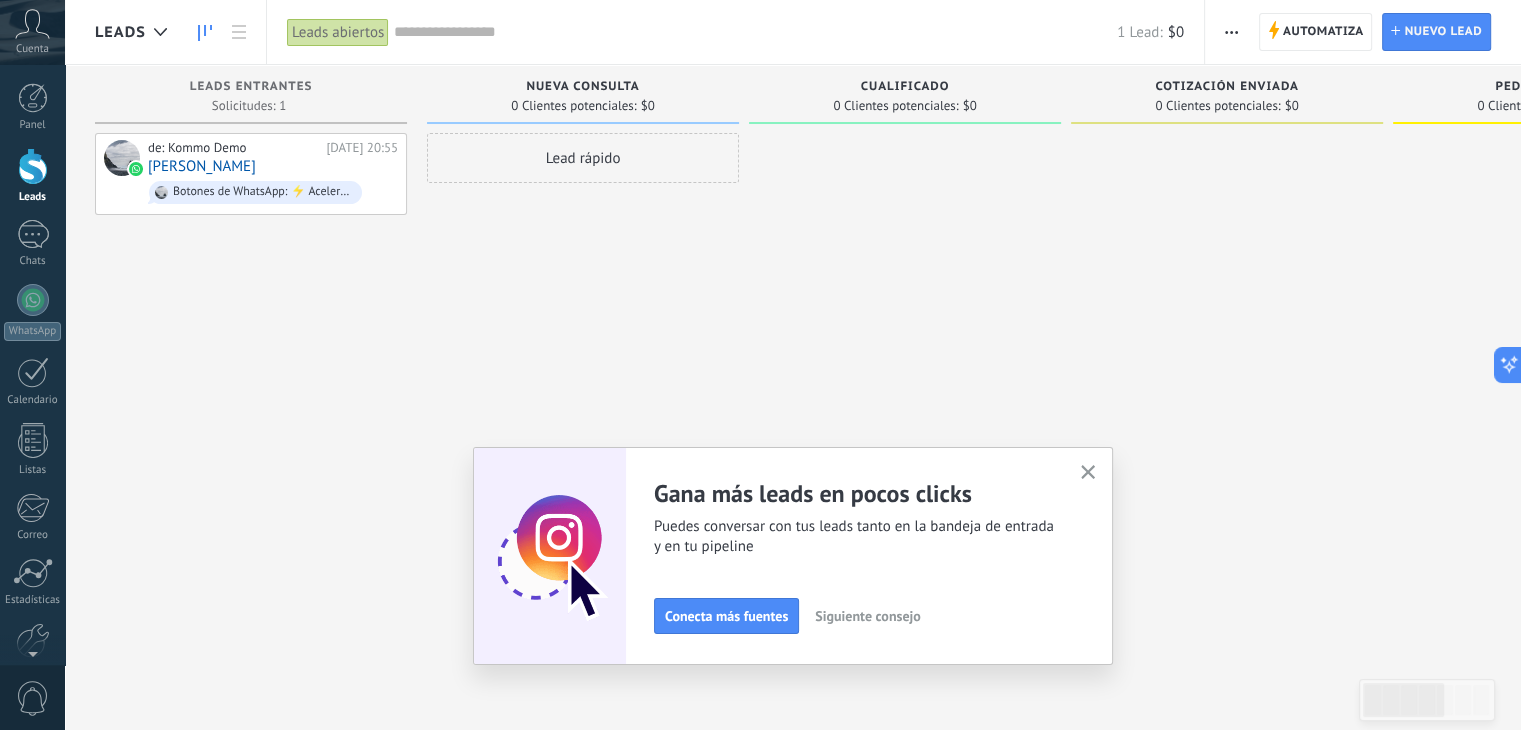 click on "Siguiente consejo" at bounding box center [867, 616] 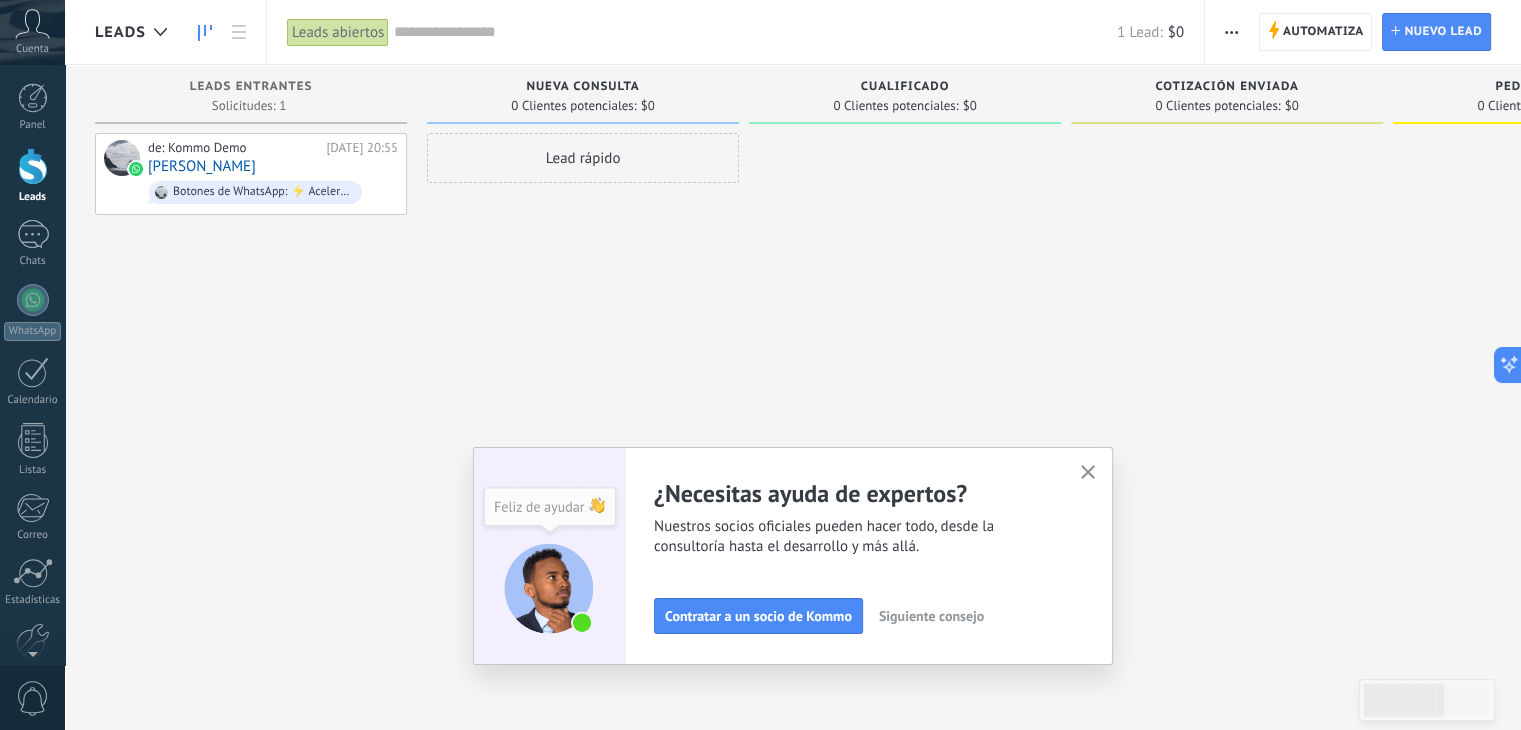 click at bounding box center (905, 367) 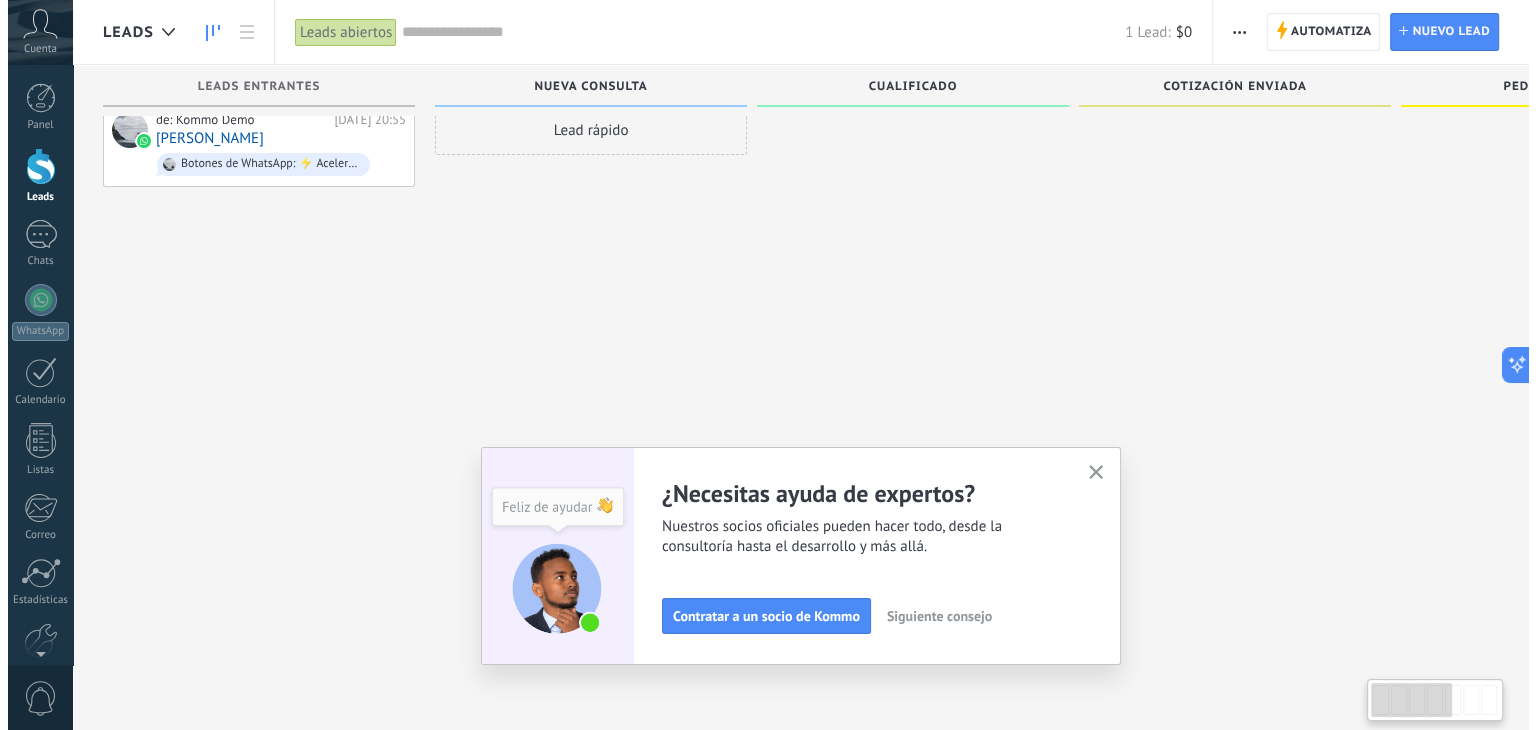 scroll, scrollTop: 34, scrollLeft: 0, axis: vertical 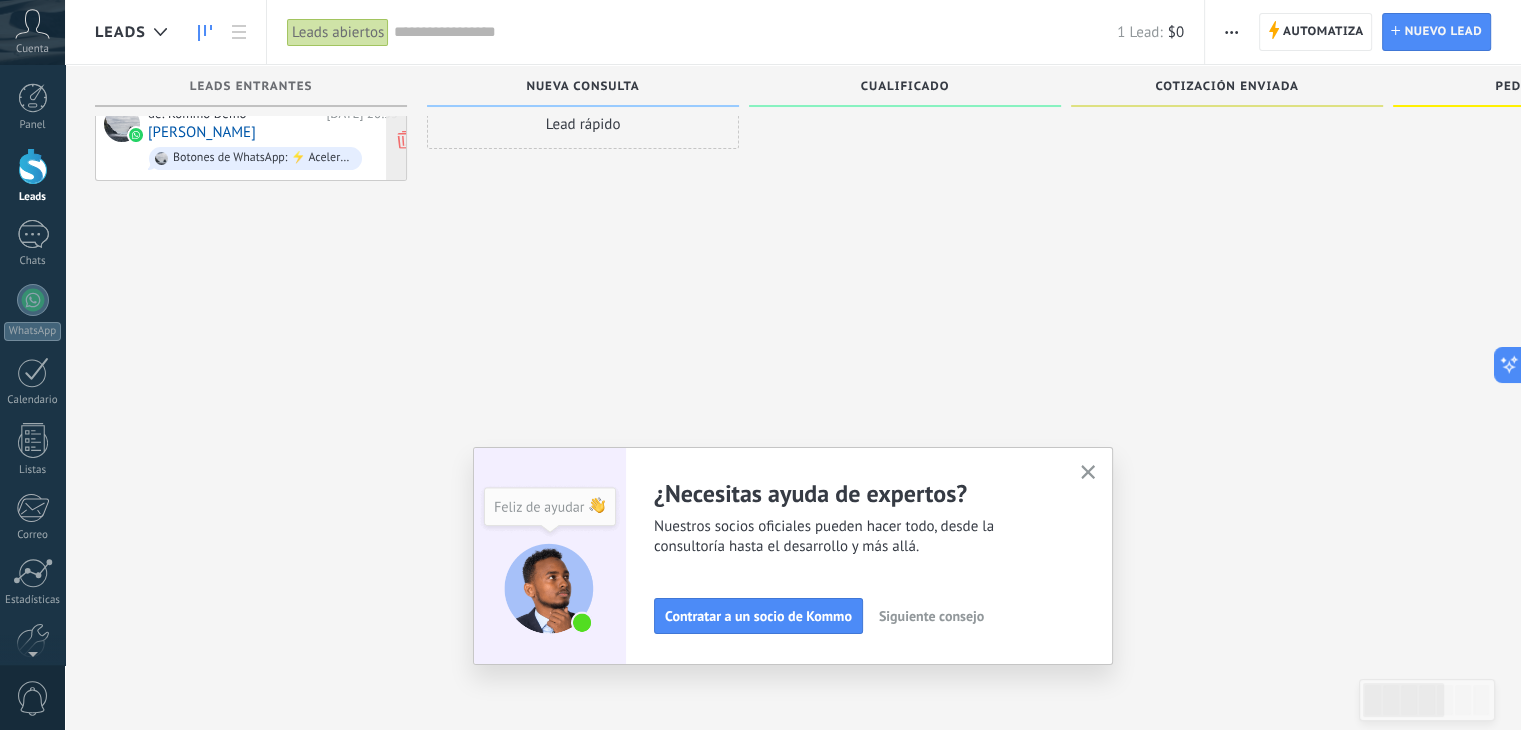 click on "Botones de WhatsApp:
⚡ Acelera el tiempo de respuesta con los botones de WhatsApp 🚀." at bounding box center [255, 158] 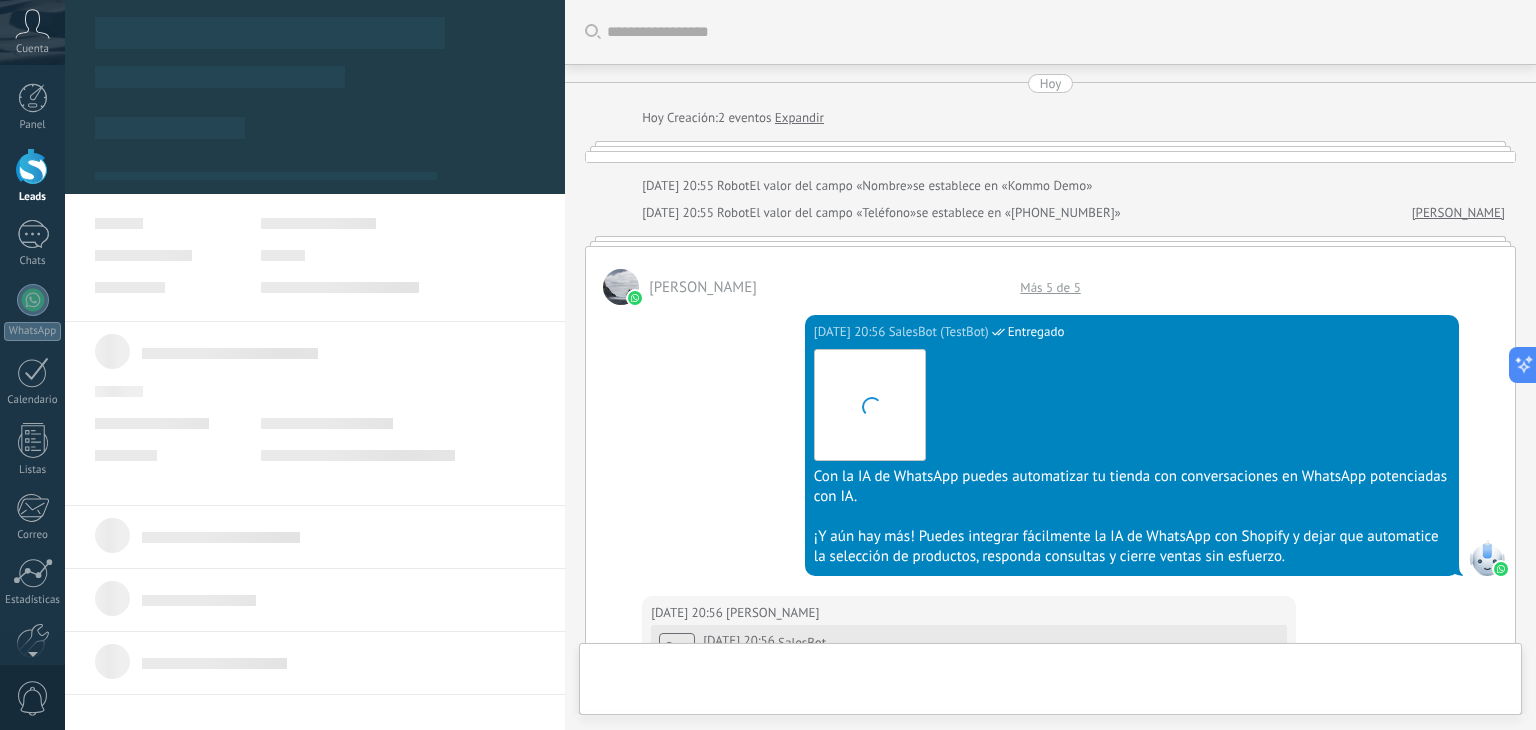 scroll, scrollTop: 0, scrollLeft: 0, axis: both 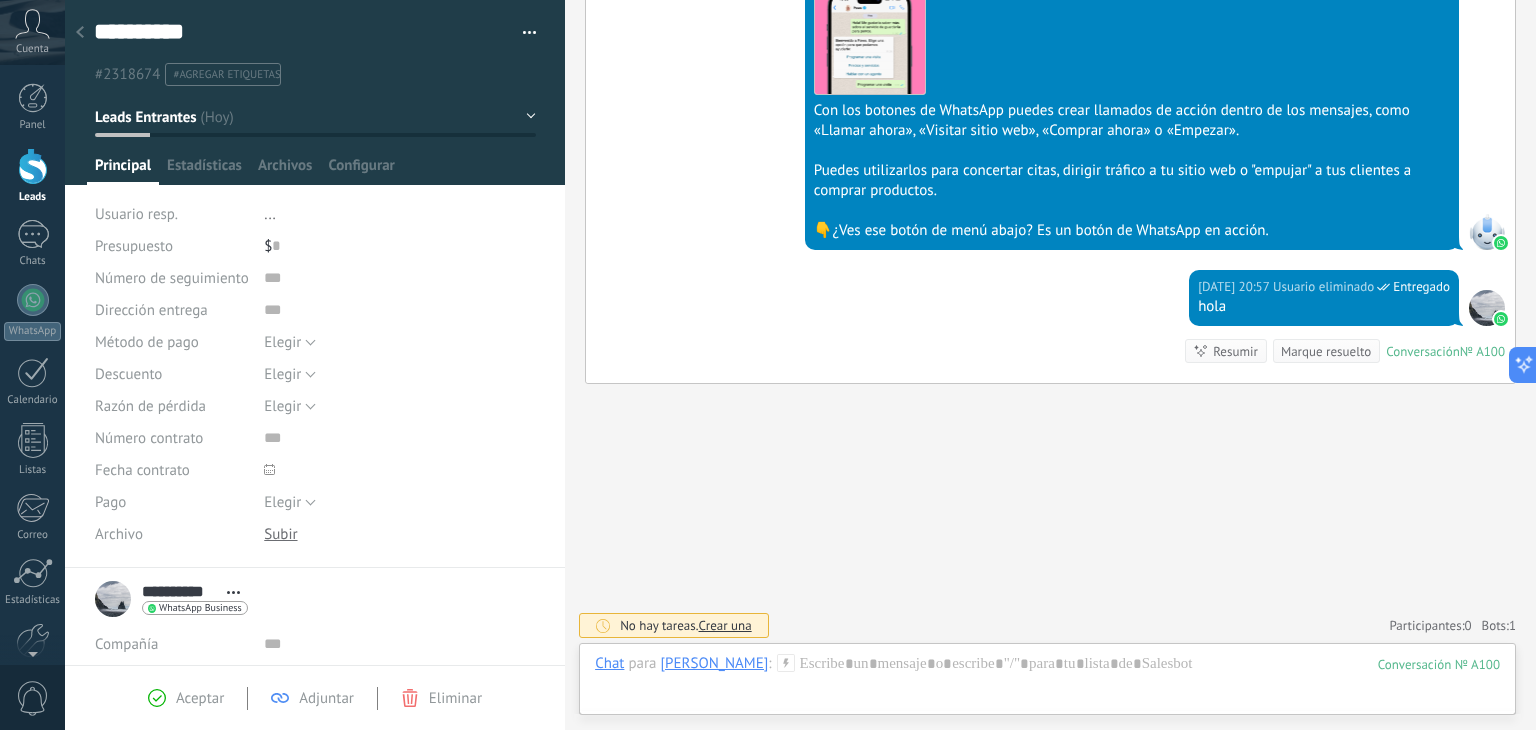click on "Crear una" at bounding box center (725, 625) 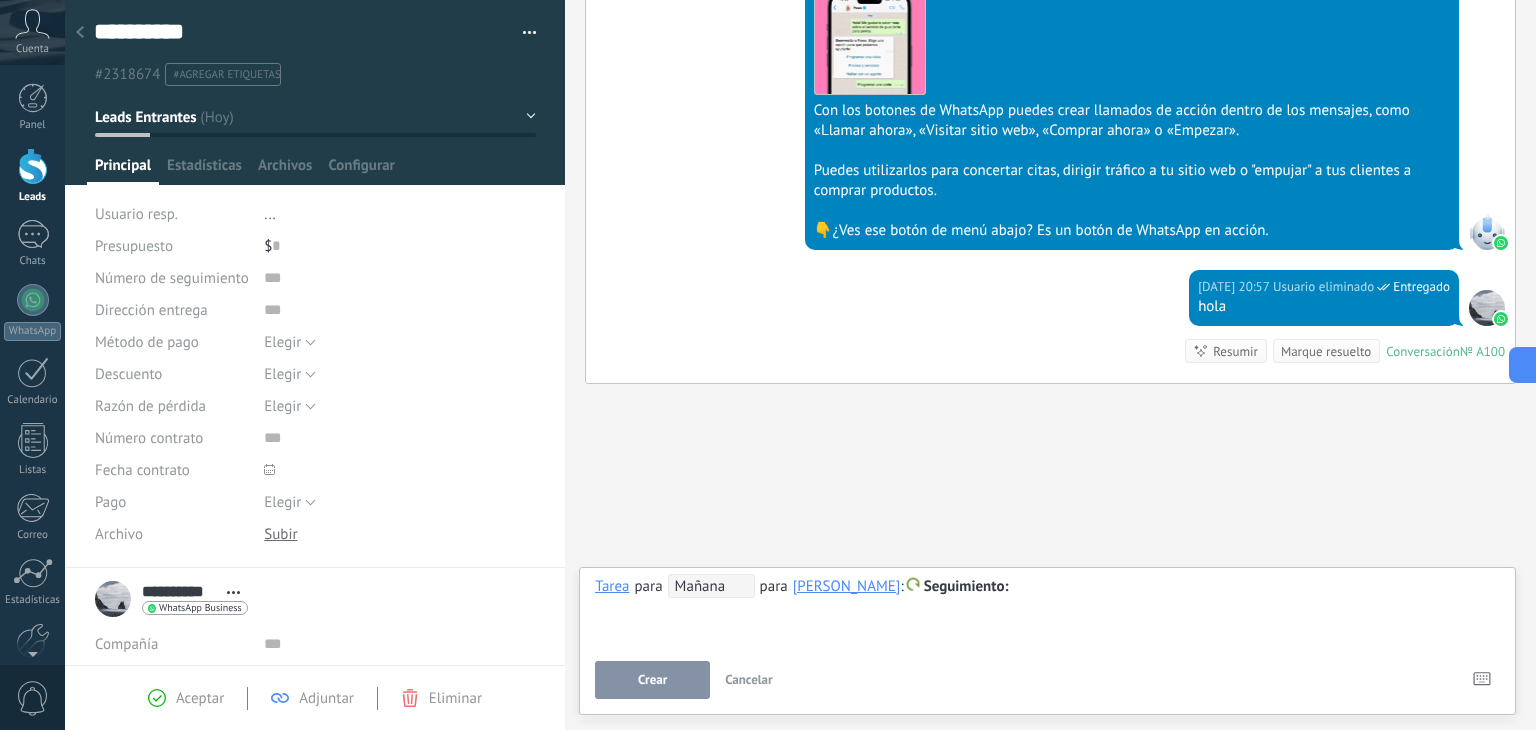click on "Crear" at bounding box center (652, 680) 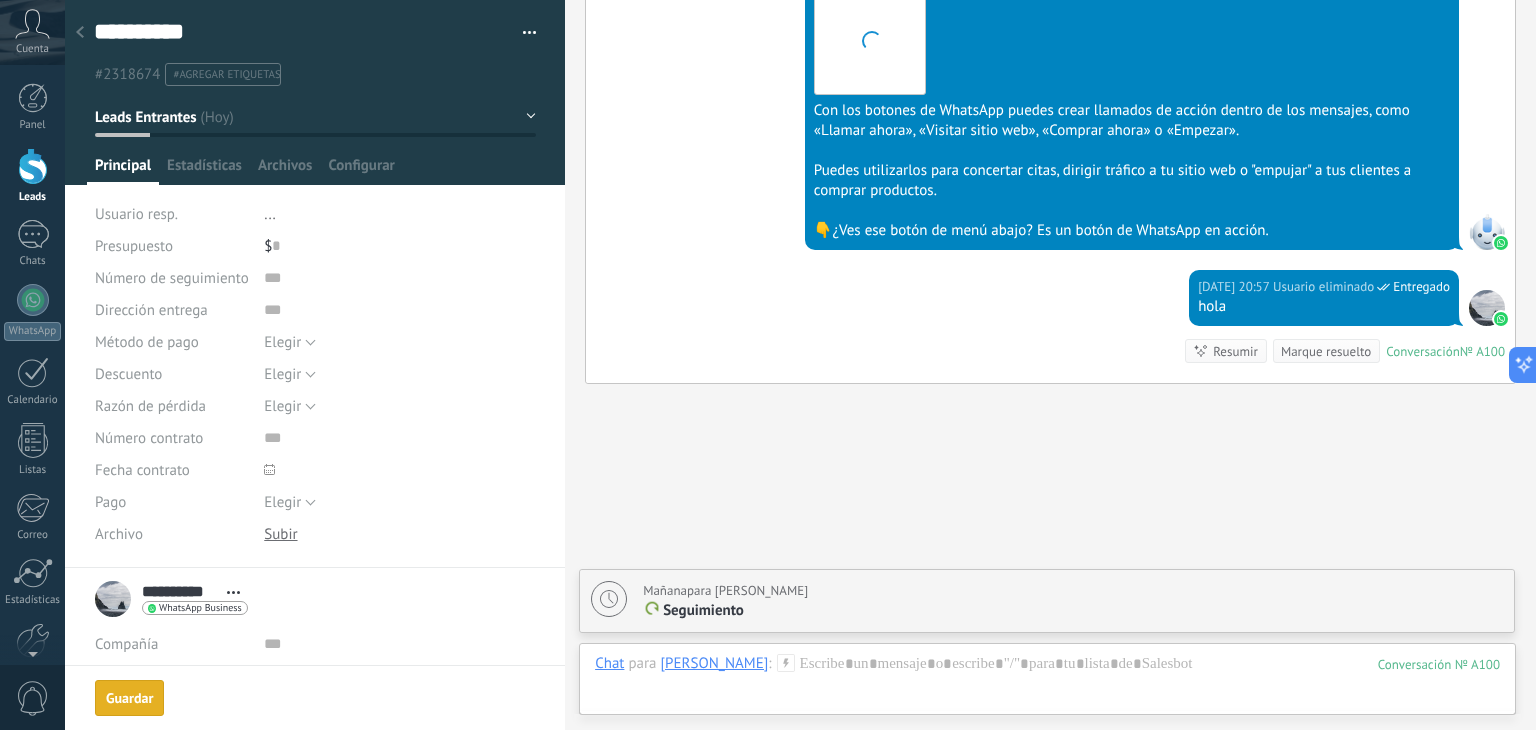 scroll, scrollTop: 1665, scrollLeft: 0, axis: vertical 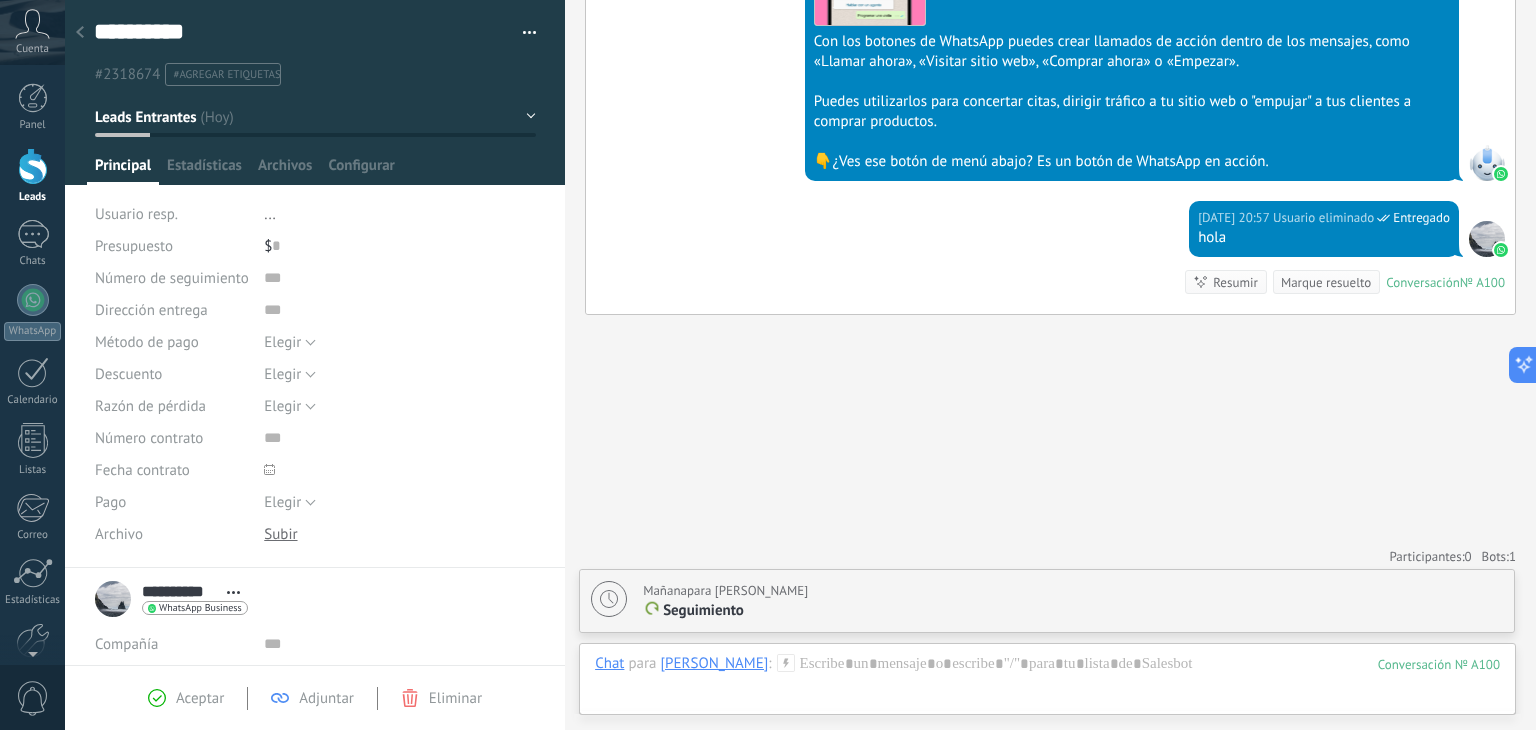 click on "Aceptar" at bounding box center (200, 698) 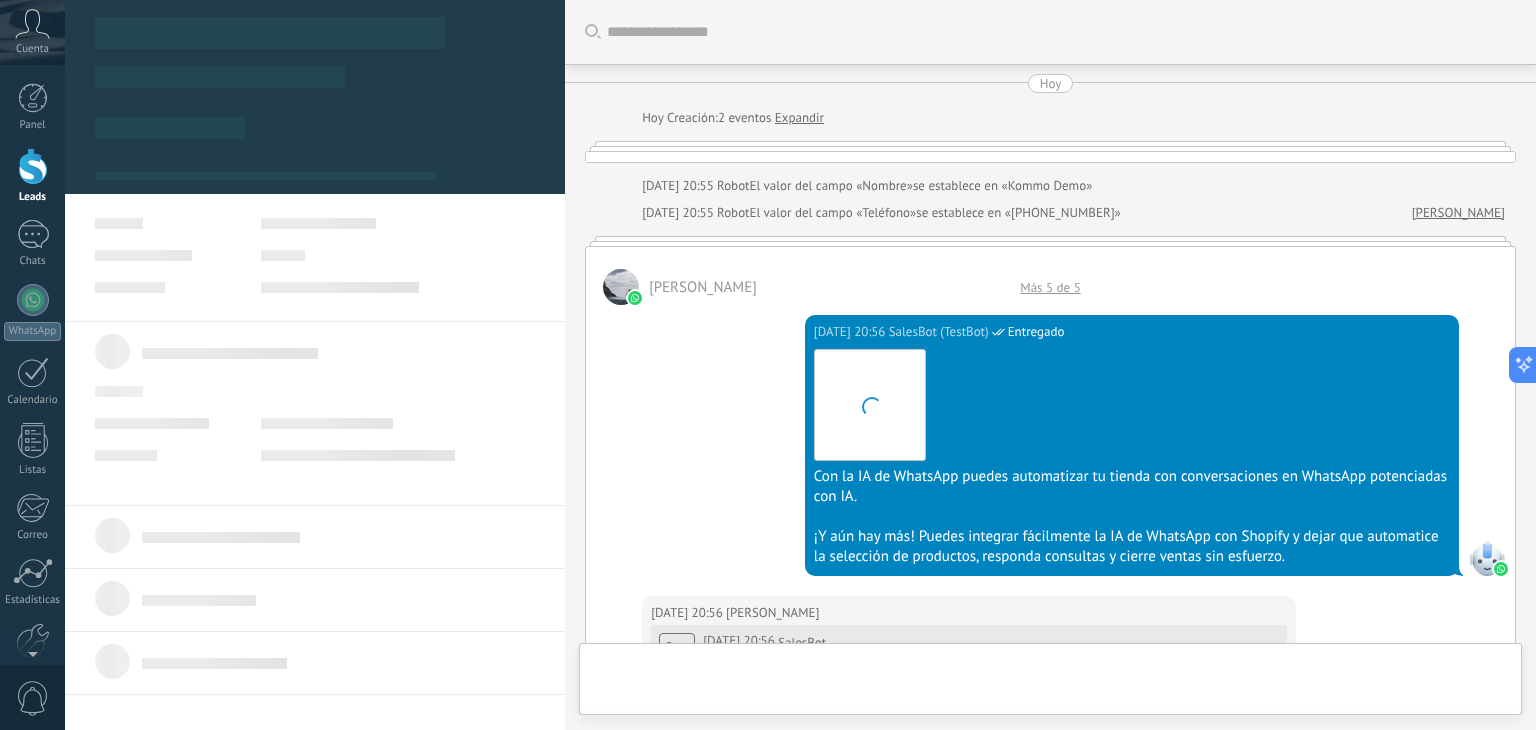 type on "**********" 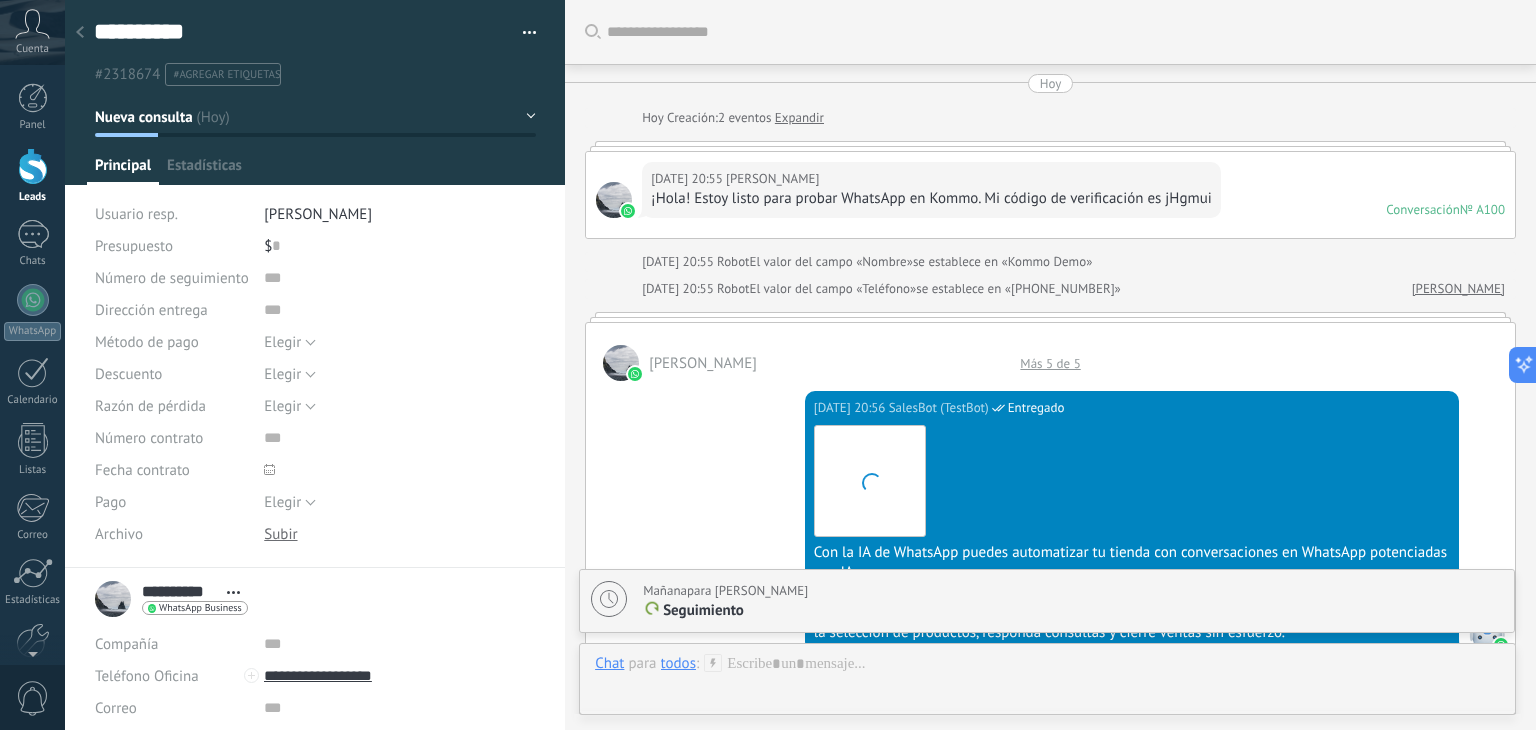 scroll, scrollTop: 1725, scrollLeft: 0, axis: vertical 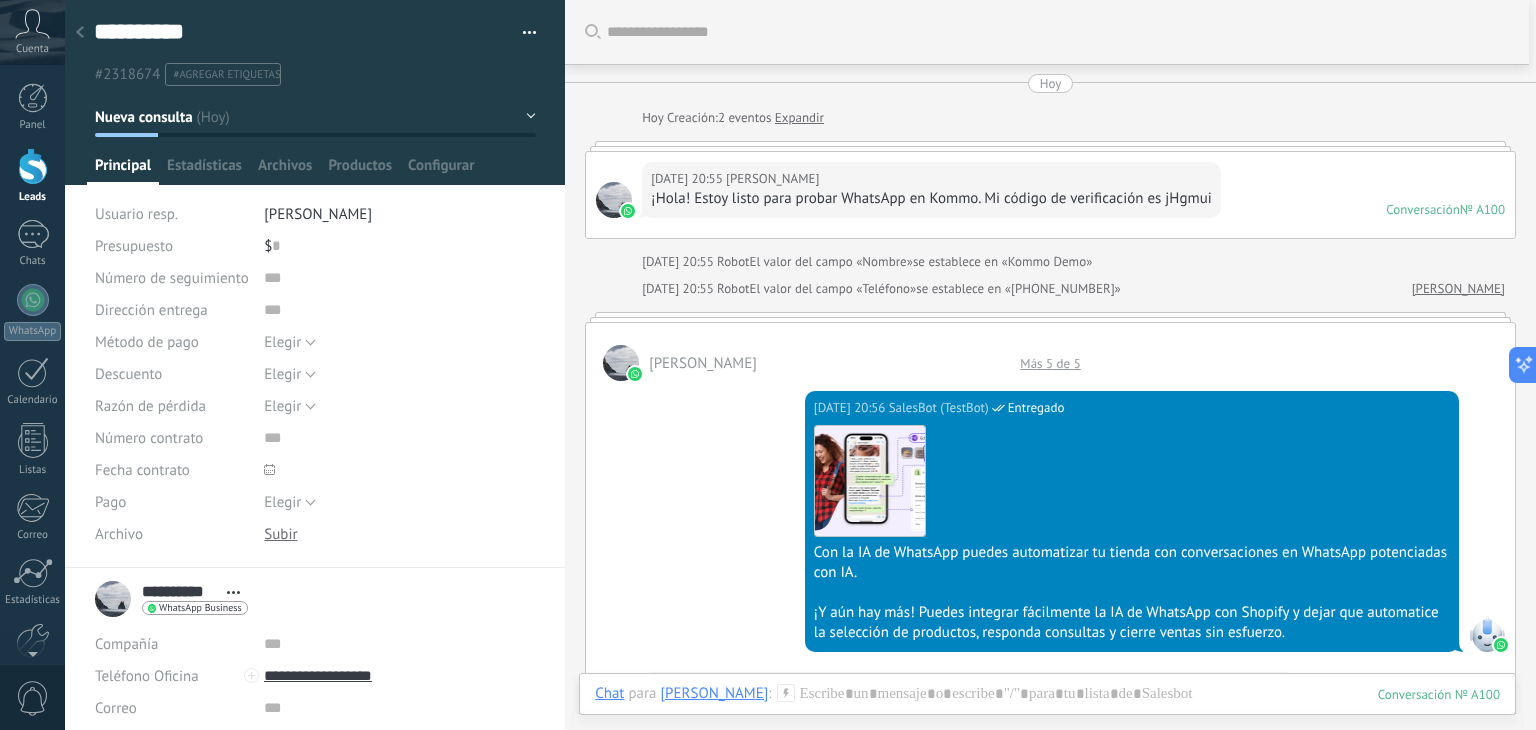 click on "[DATE] 20:55 [PERSON_NAME]  ¡Hola! Estoy listo para probar WhatsApp en Kommo. Mi código de verificación es jHgmui Conversación  № A100 Conversación № A100" at bounding box center (1050, 195) 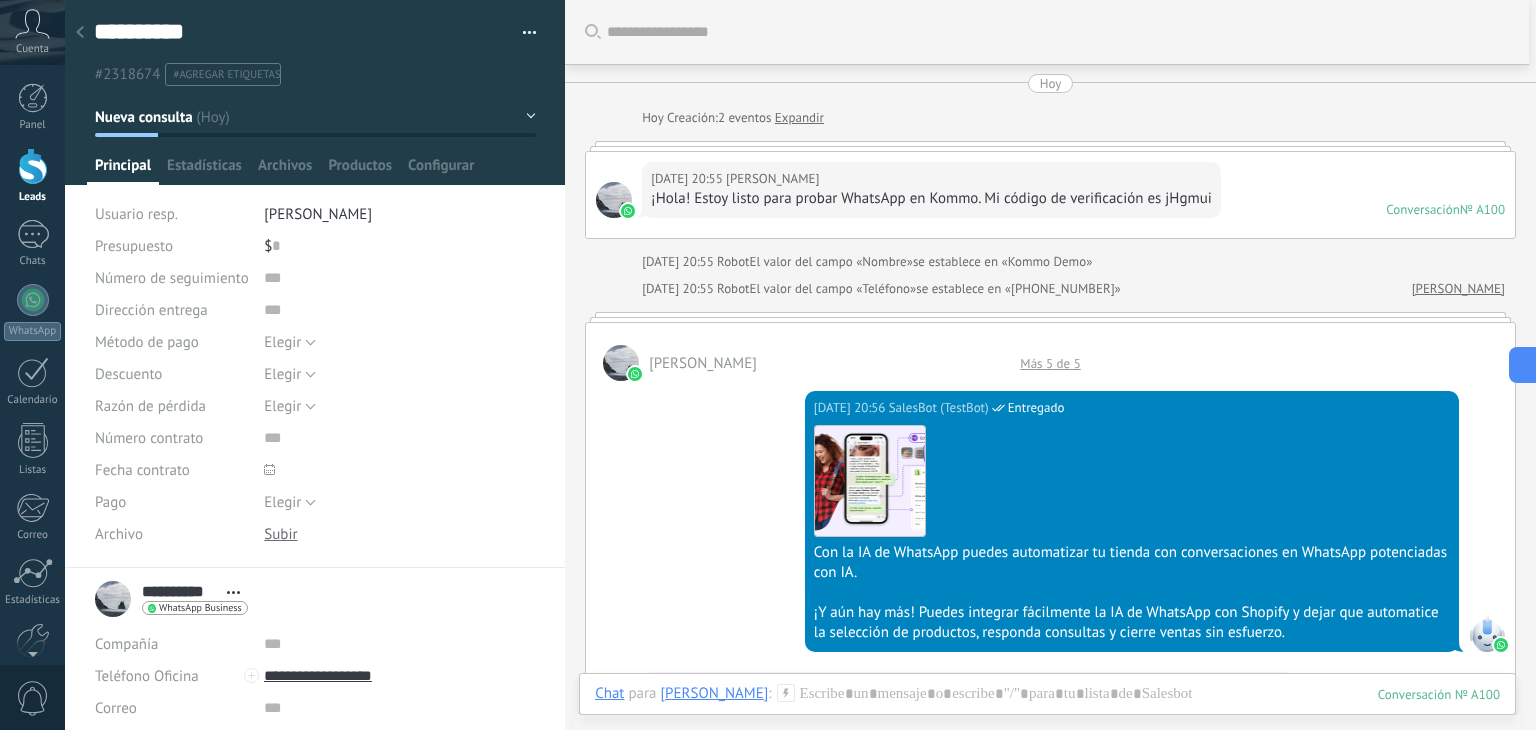 click on "[DATE] 20:55 [PERSON_NAME]  ¡Hola! Estoy listo para probar WhatsApp en Kommo. Mi código de verificación es jHgmui Conversación  № A100 Conversación № A100" at bounding box center [1050, 195] 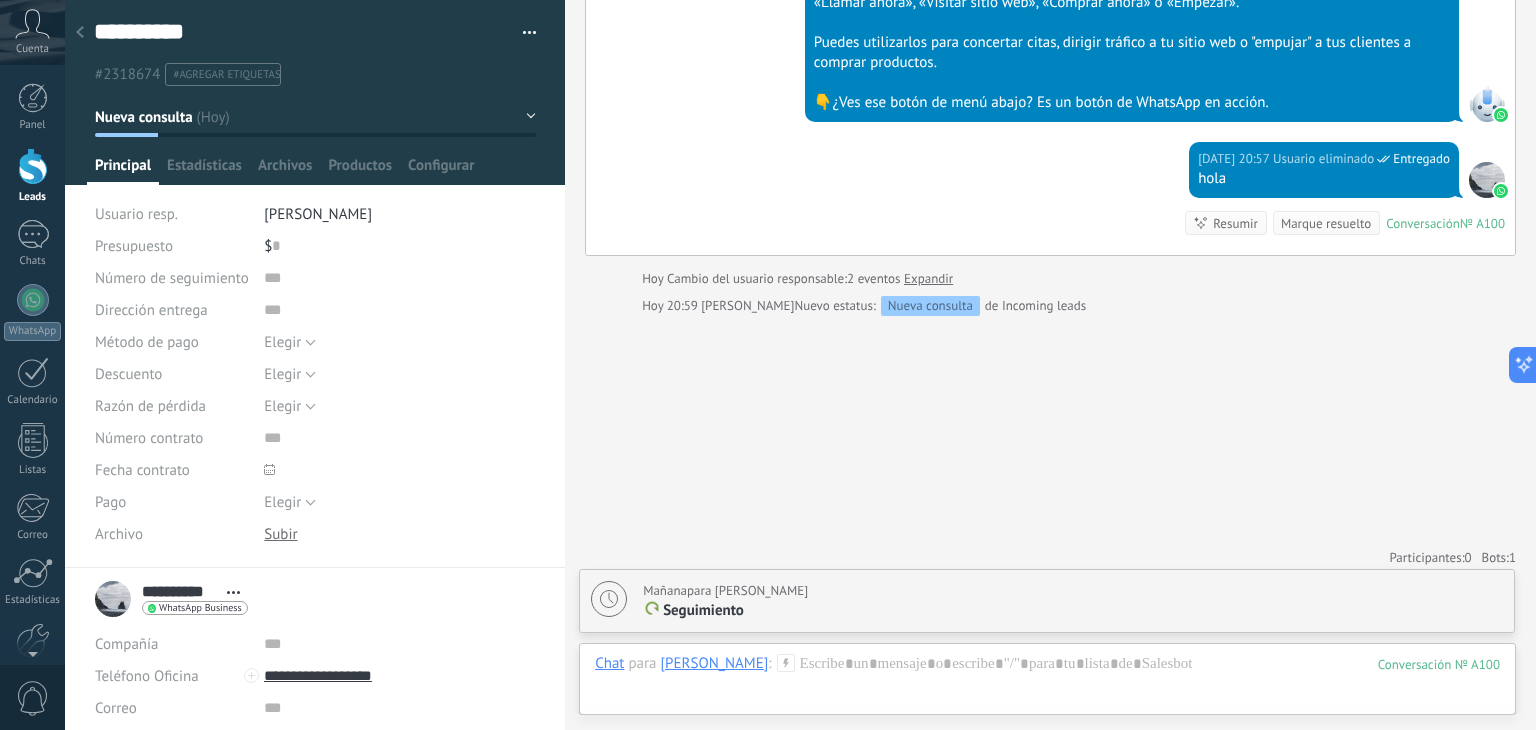 scroll, scrollTop: 1725, scrollLeft: 0, axis: vertical 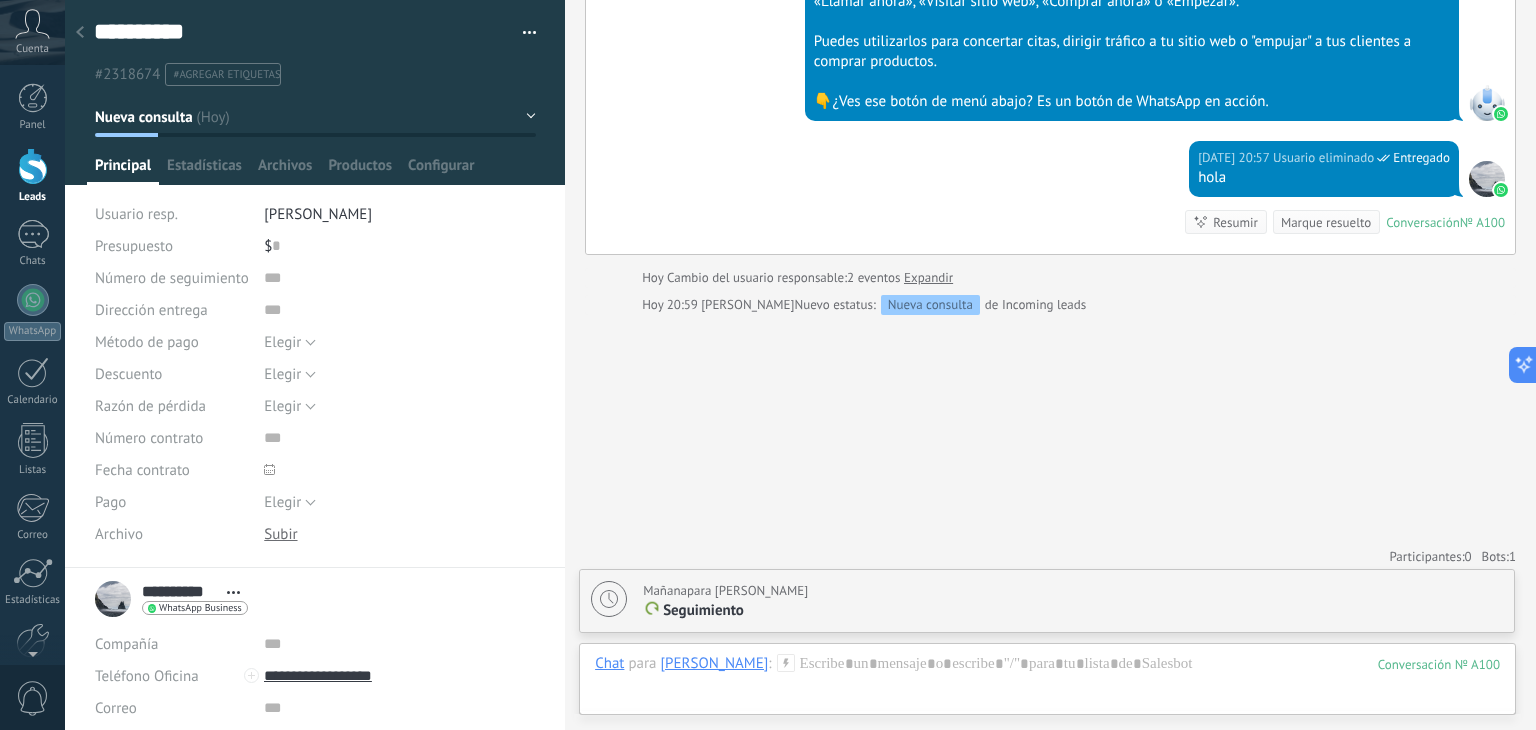 click on "Cuenta" at bounding box center [32, 49] 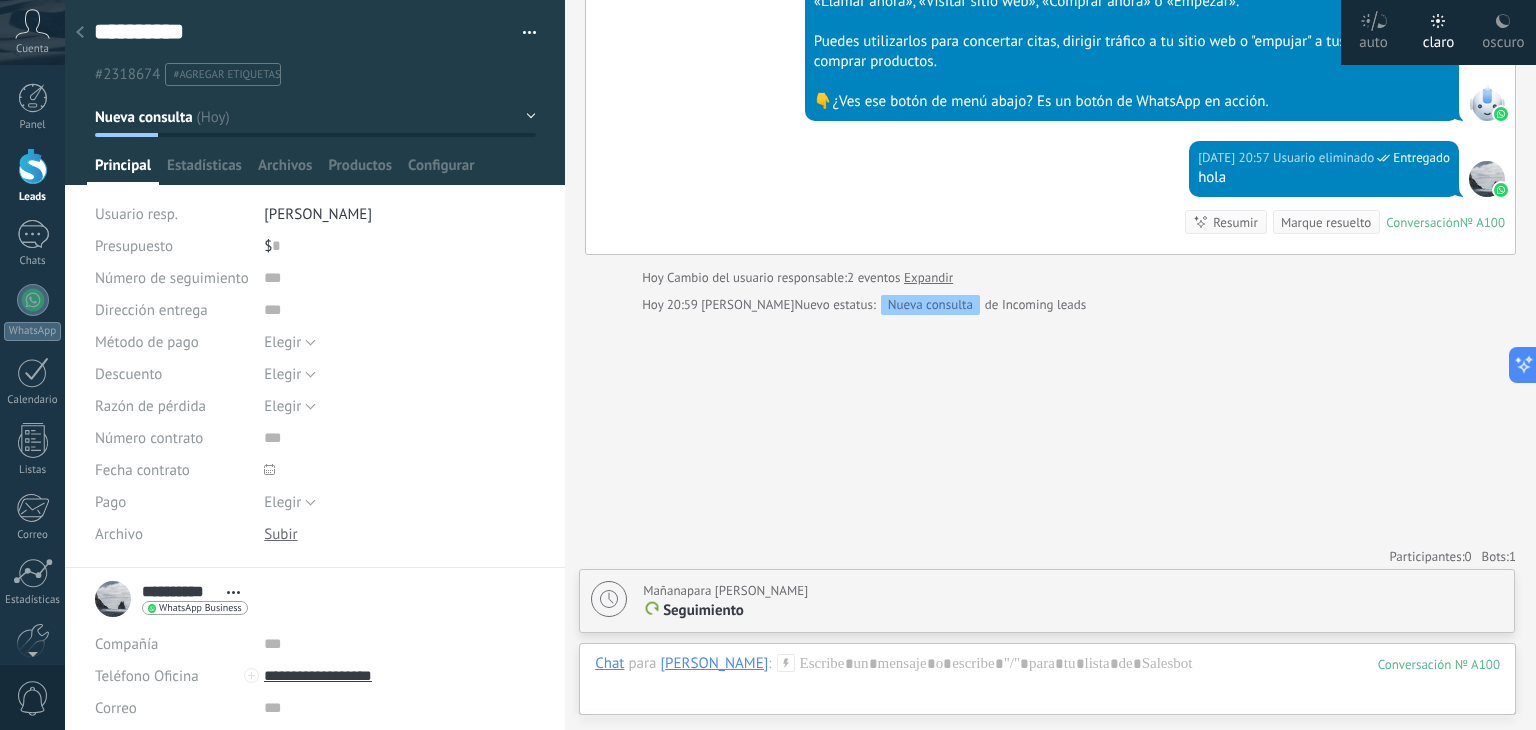 click 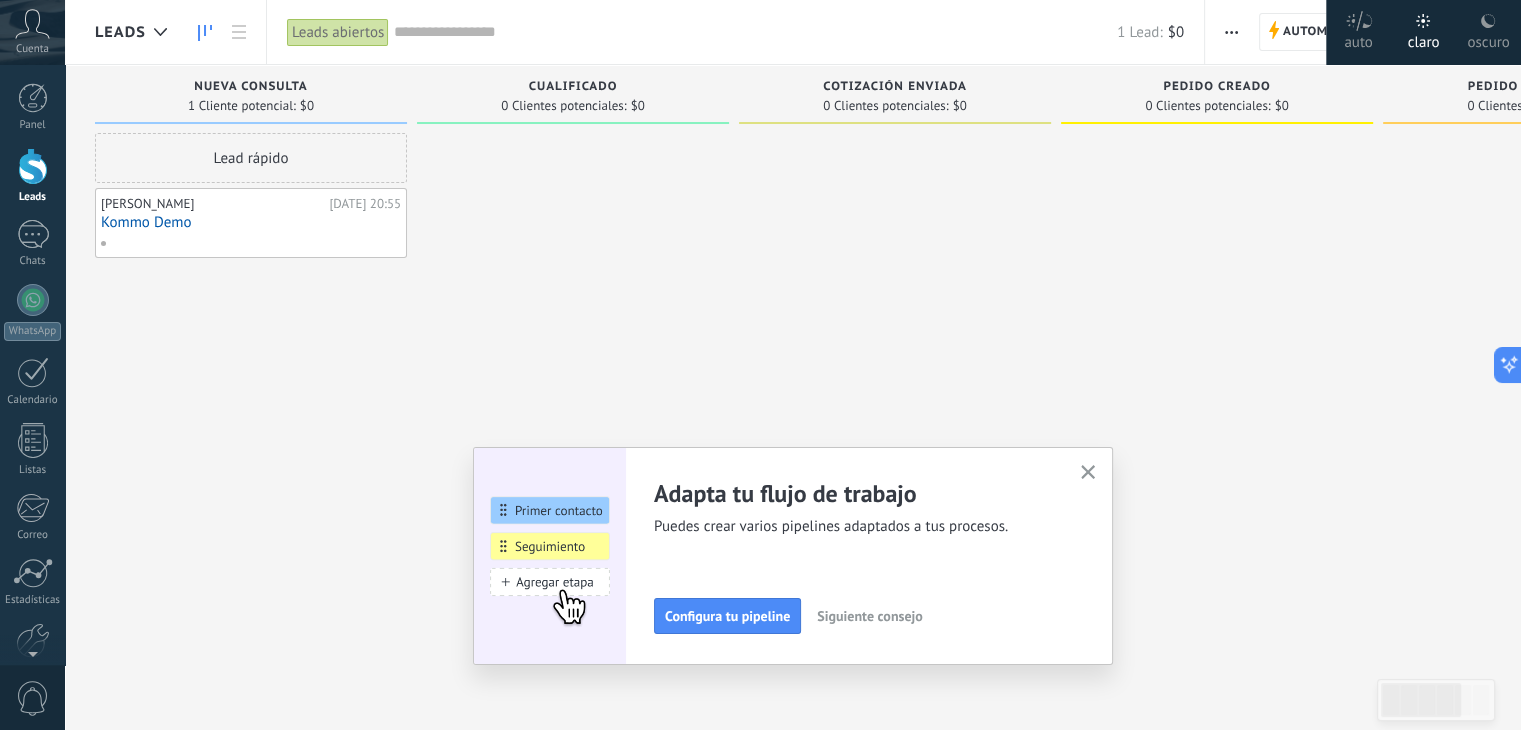 click 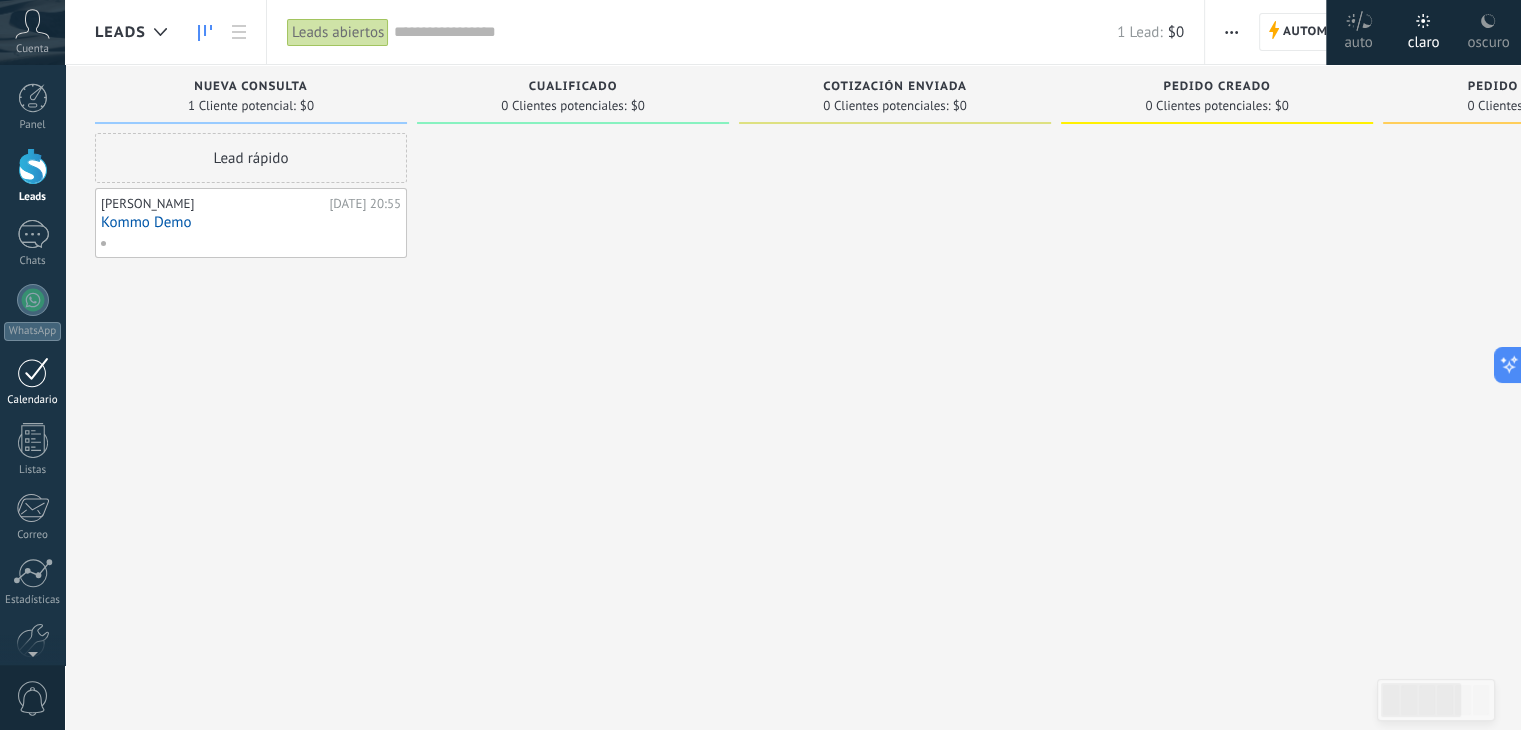 click at bounding box center (33, 372) 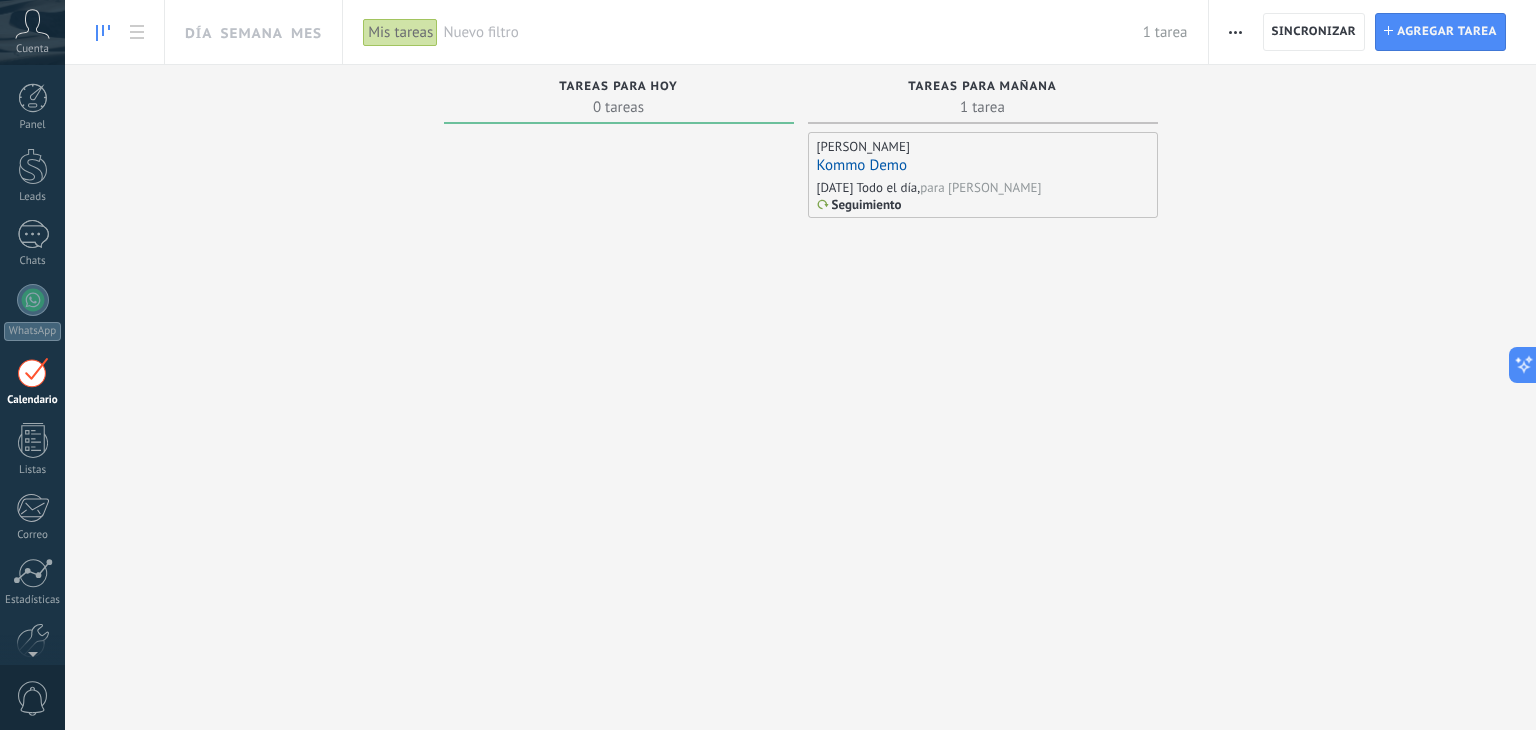 click on "[PERSON_NAME]" at bounding box center [983, 146] 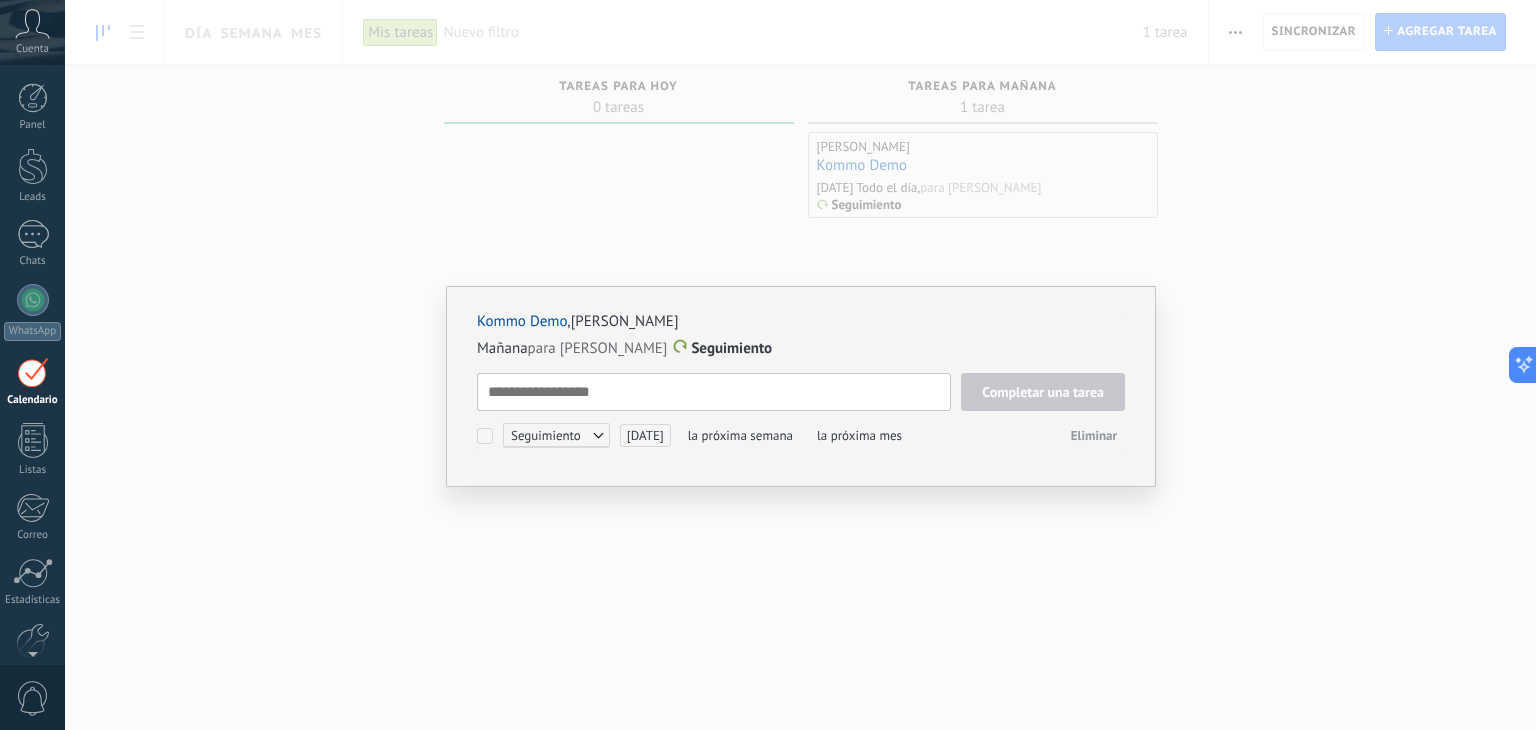 click at bounding box center [714, 392] 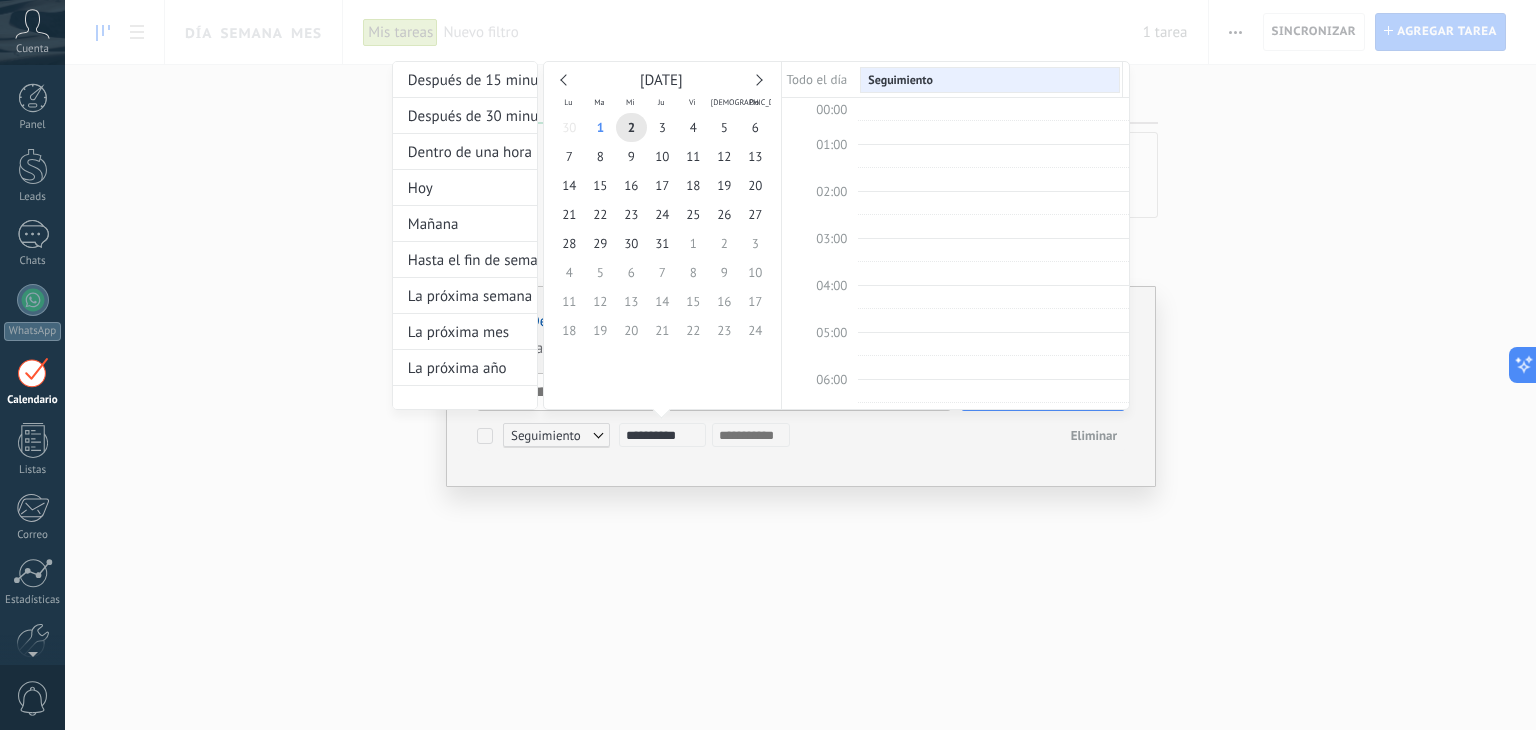 scroll, scrollTop: 374, scrollLeft: 0, axis: vertical 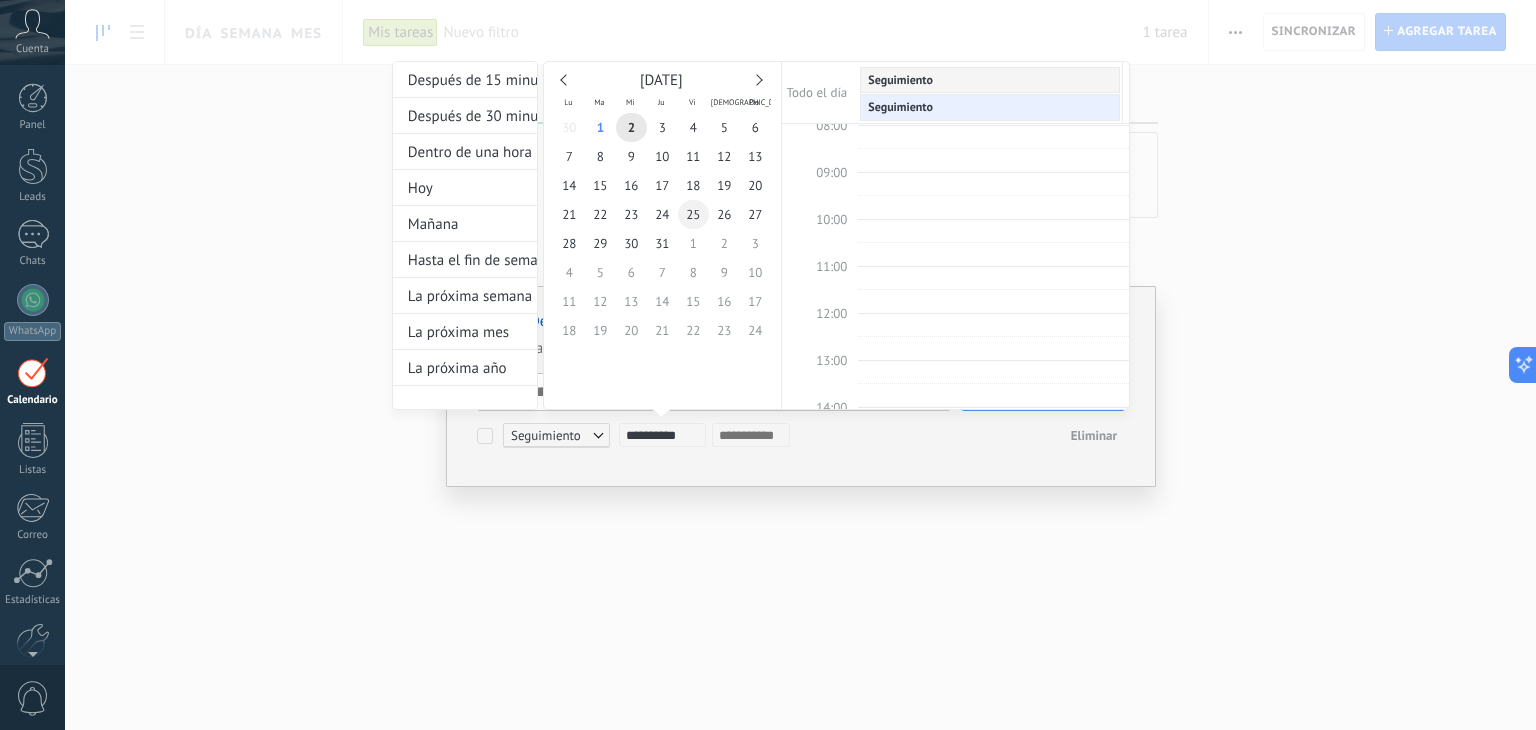 type on "**********" 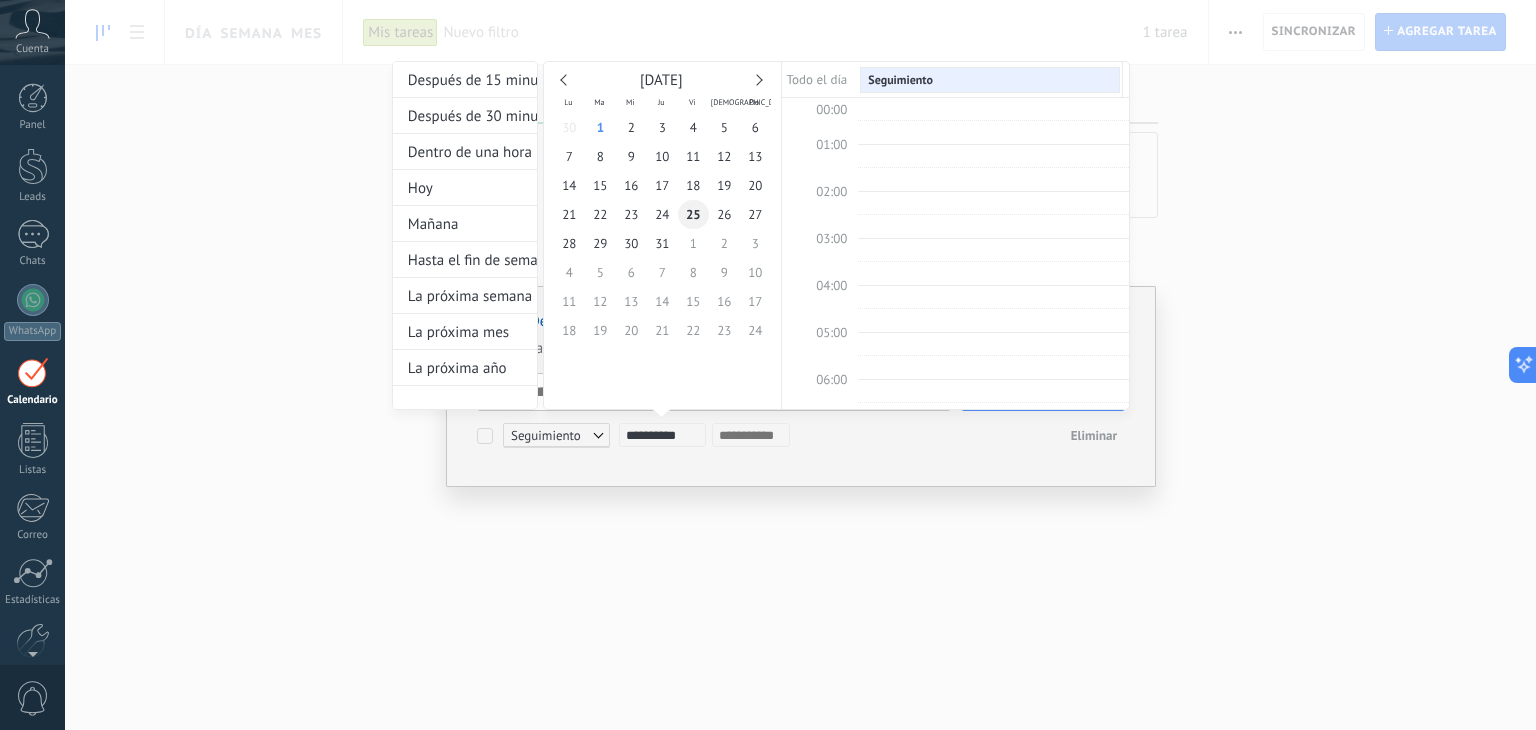 click on "25" at bounding box center [693, 214] 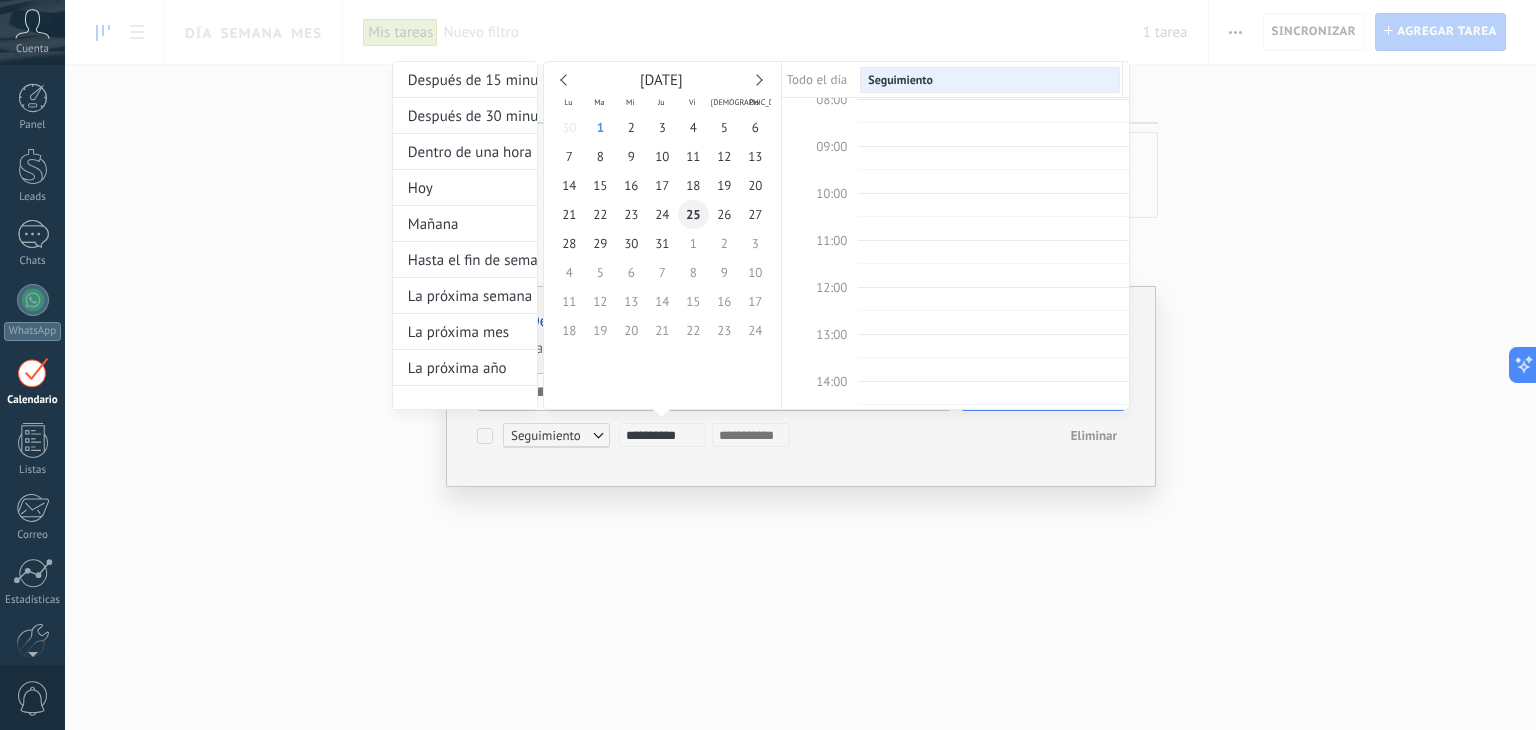 click on "25" at bounding box center [693, 214] 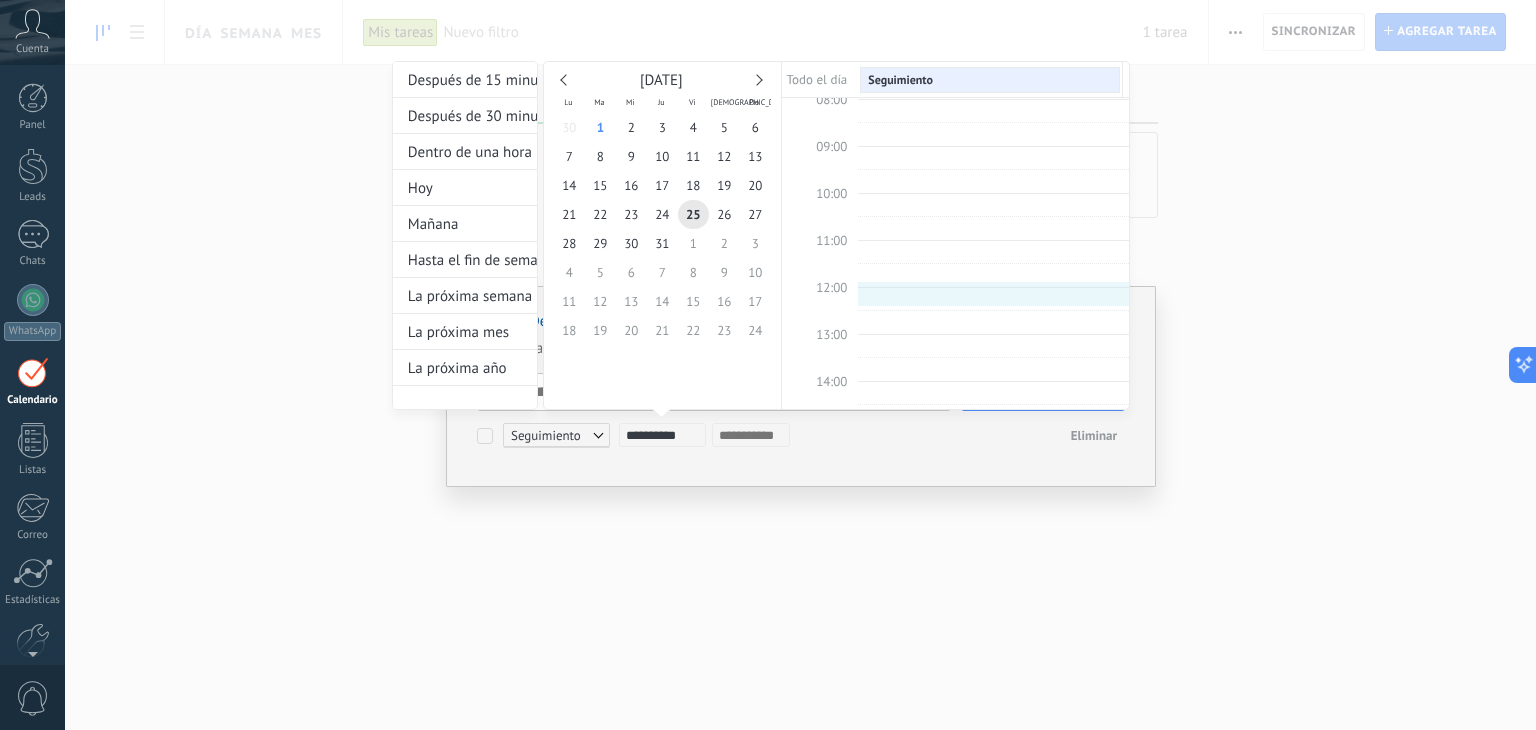 type on "**********" 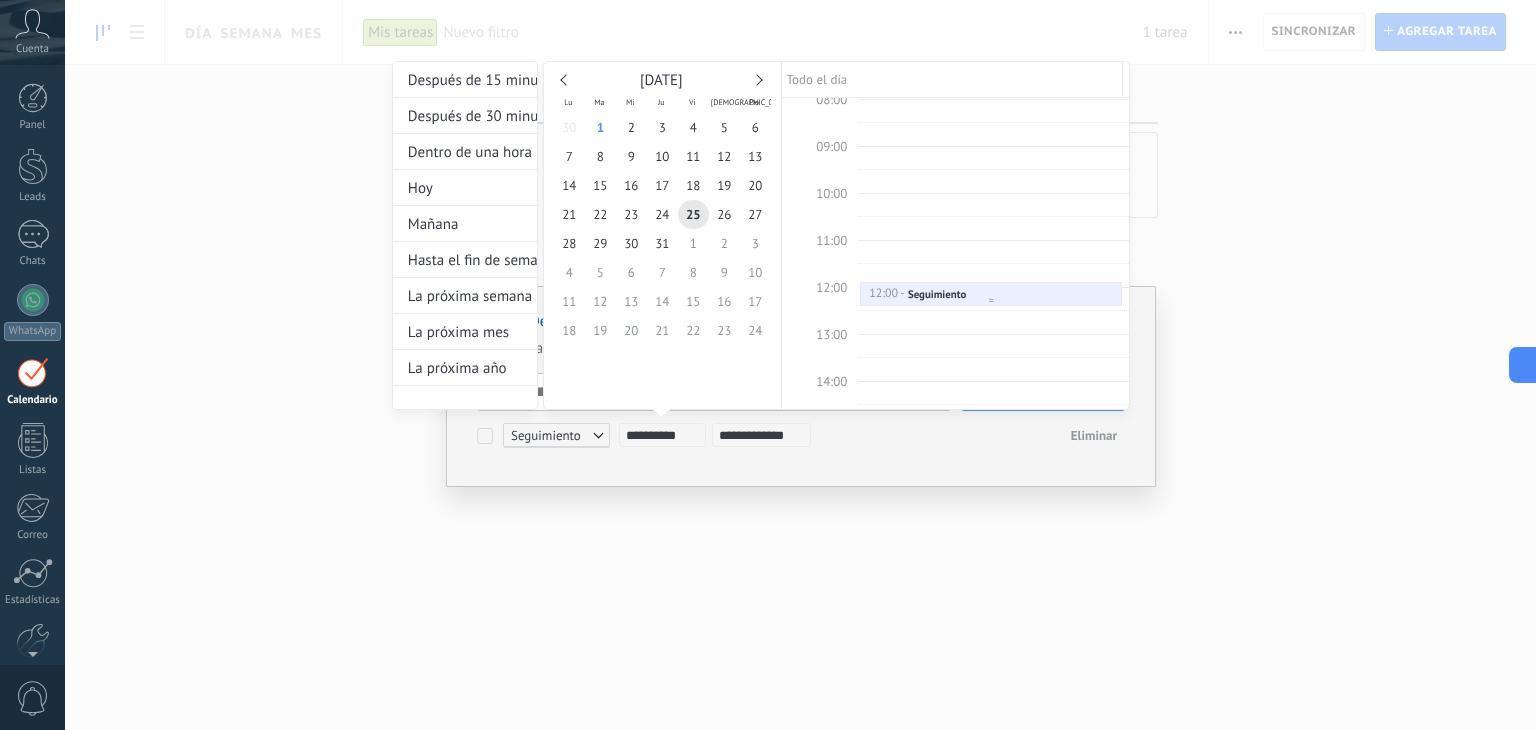click on "12:00 - 12:30 Seguimiento" at bounding box center [991, 295] 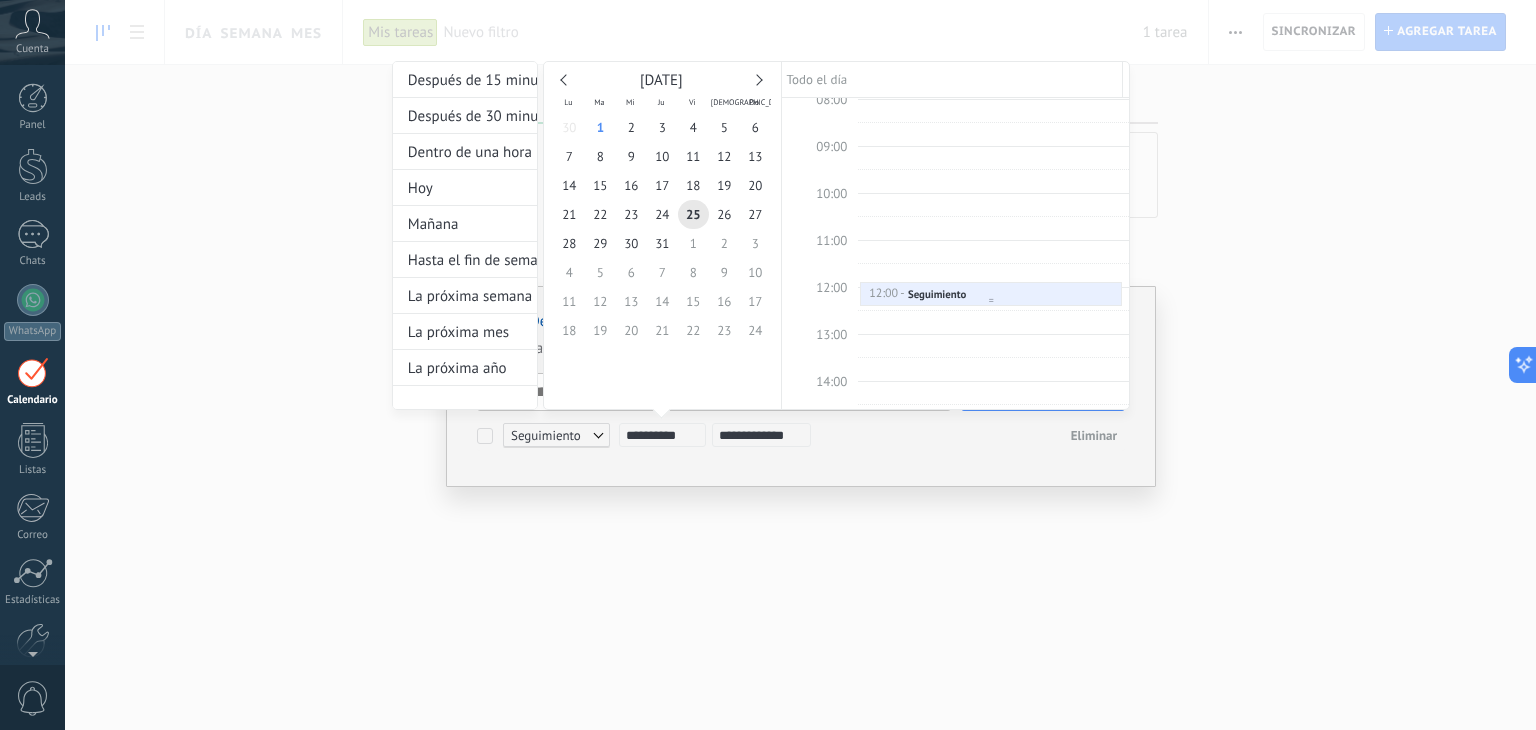 click on "12:00 - 12:30 Seguimiento" at bounding box center (991, 295) 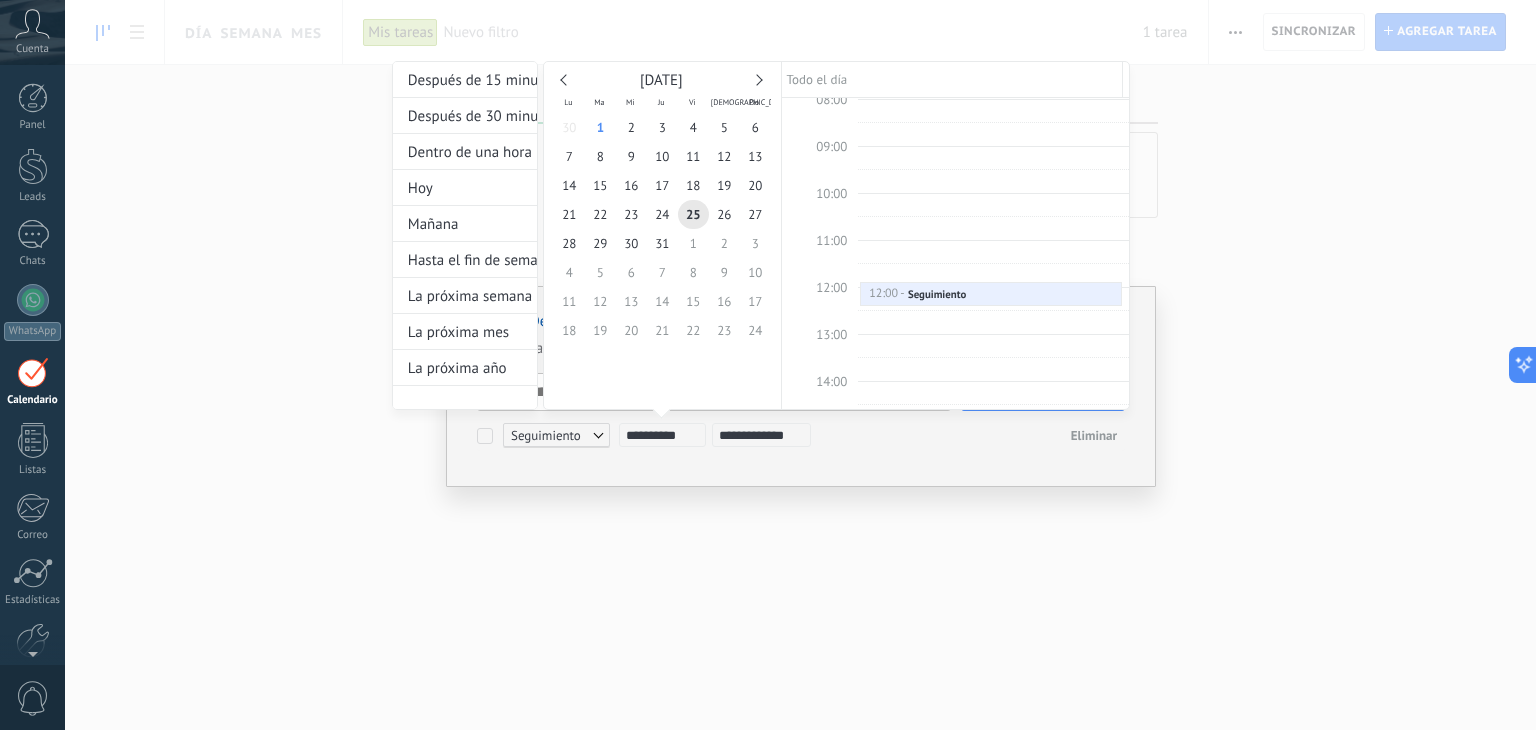 click on "**********" at bounding box center [761, 254] 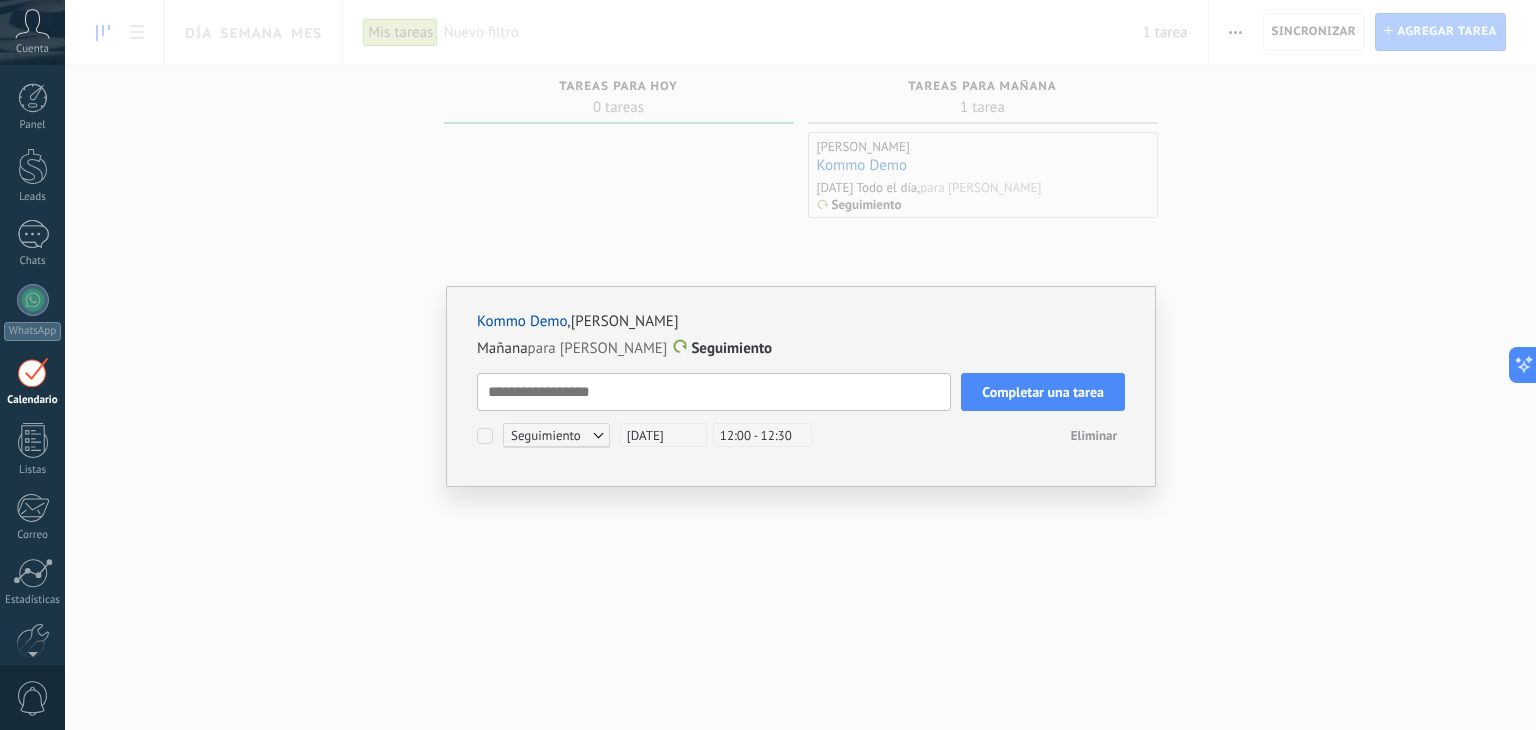 click on "Completar una tarea" at bounding box center (1043, 392) 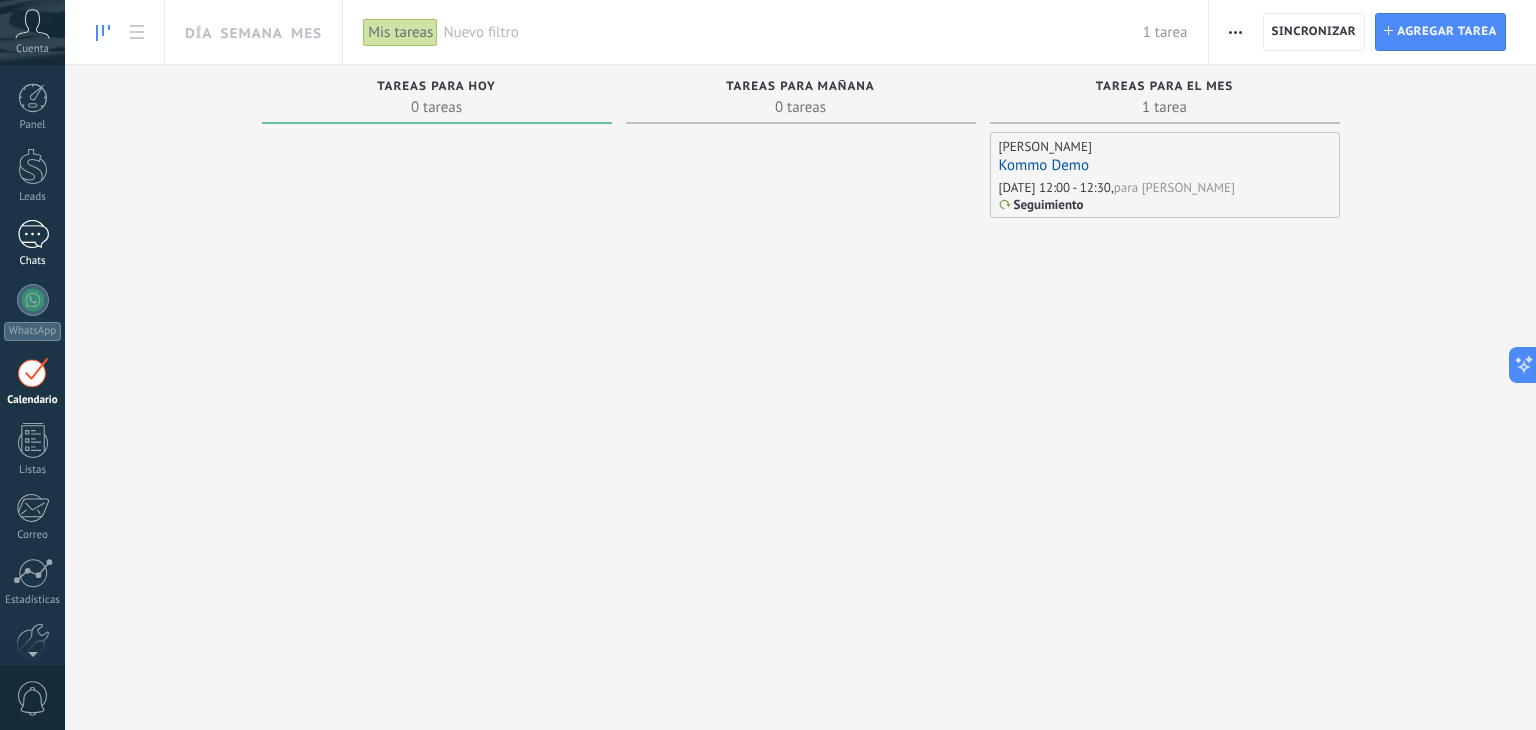 click on "1" at bounding box center [33, 234] 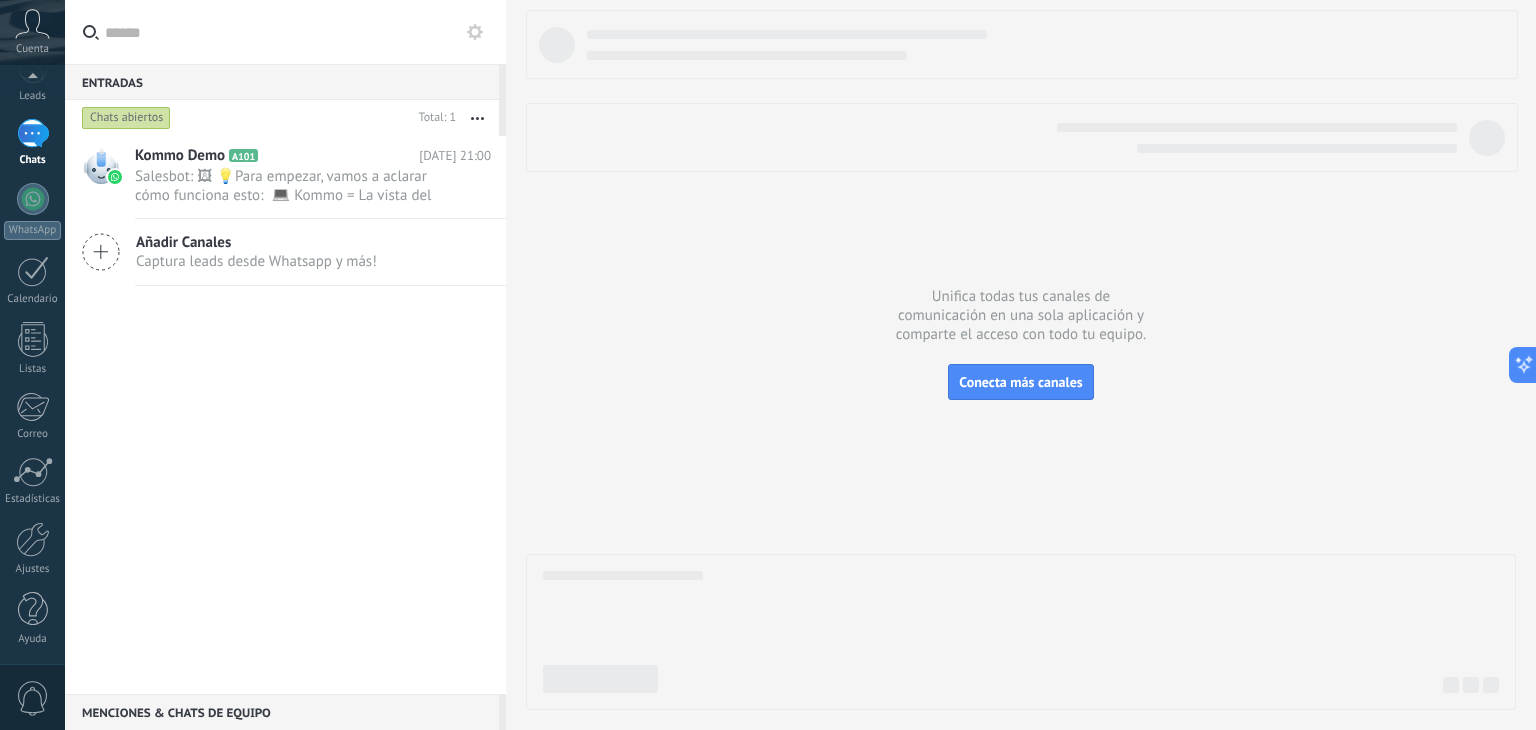 scroll, scrollTop: 100, scrollLeft: 0, axis: vertical 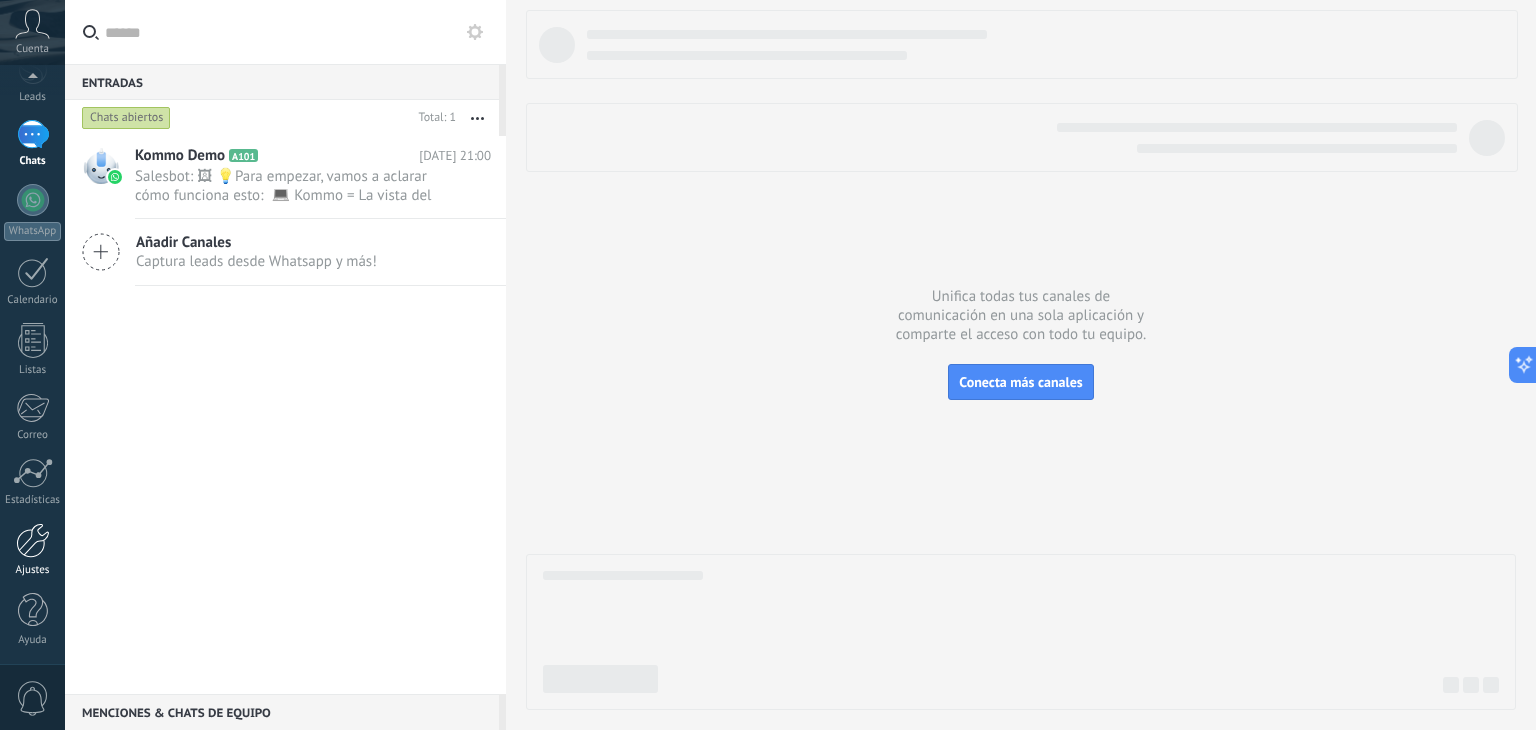 click at bounding box center [33, 540] 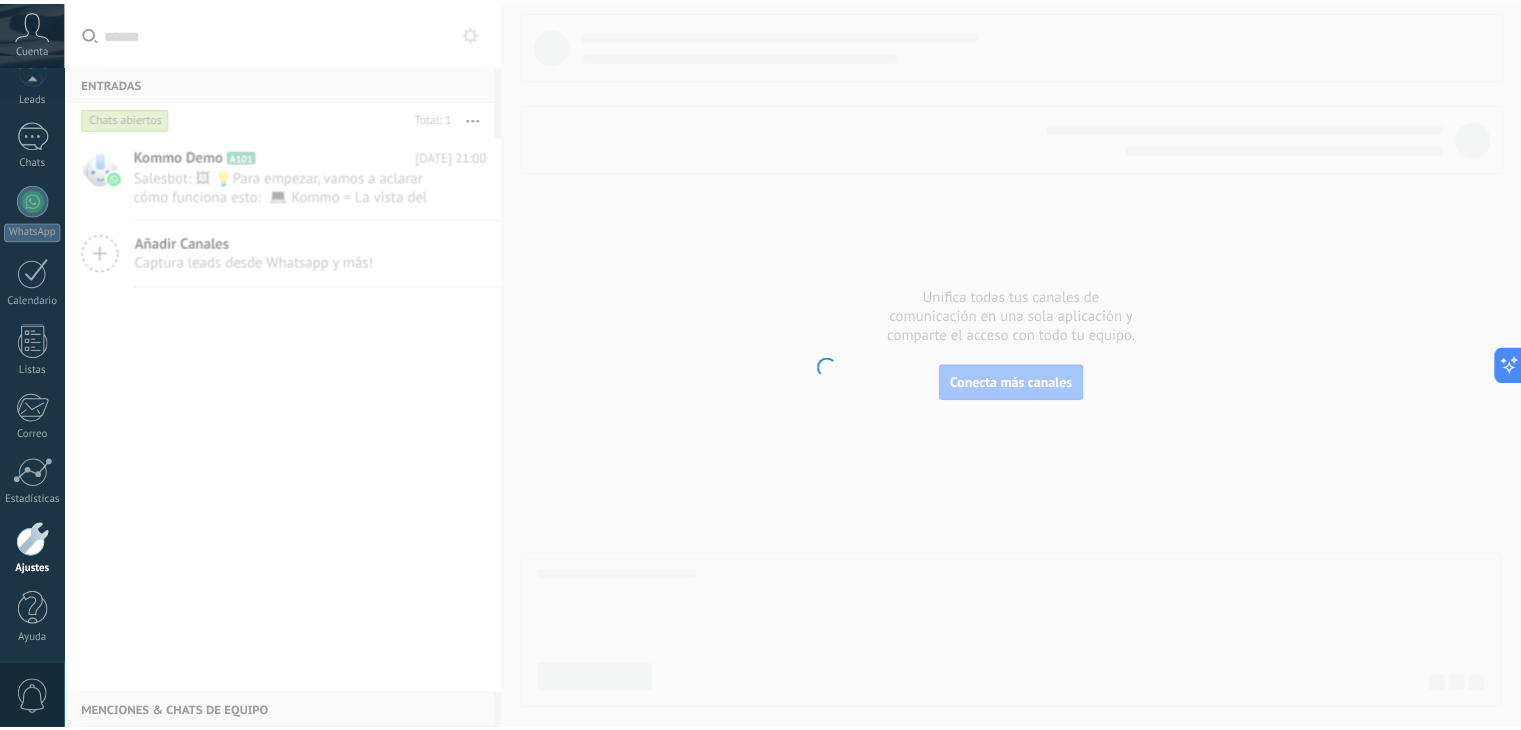 scroll, scrollTop: 101, scrollLeft: 0, axis: vertical 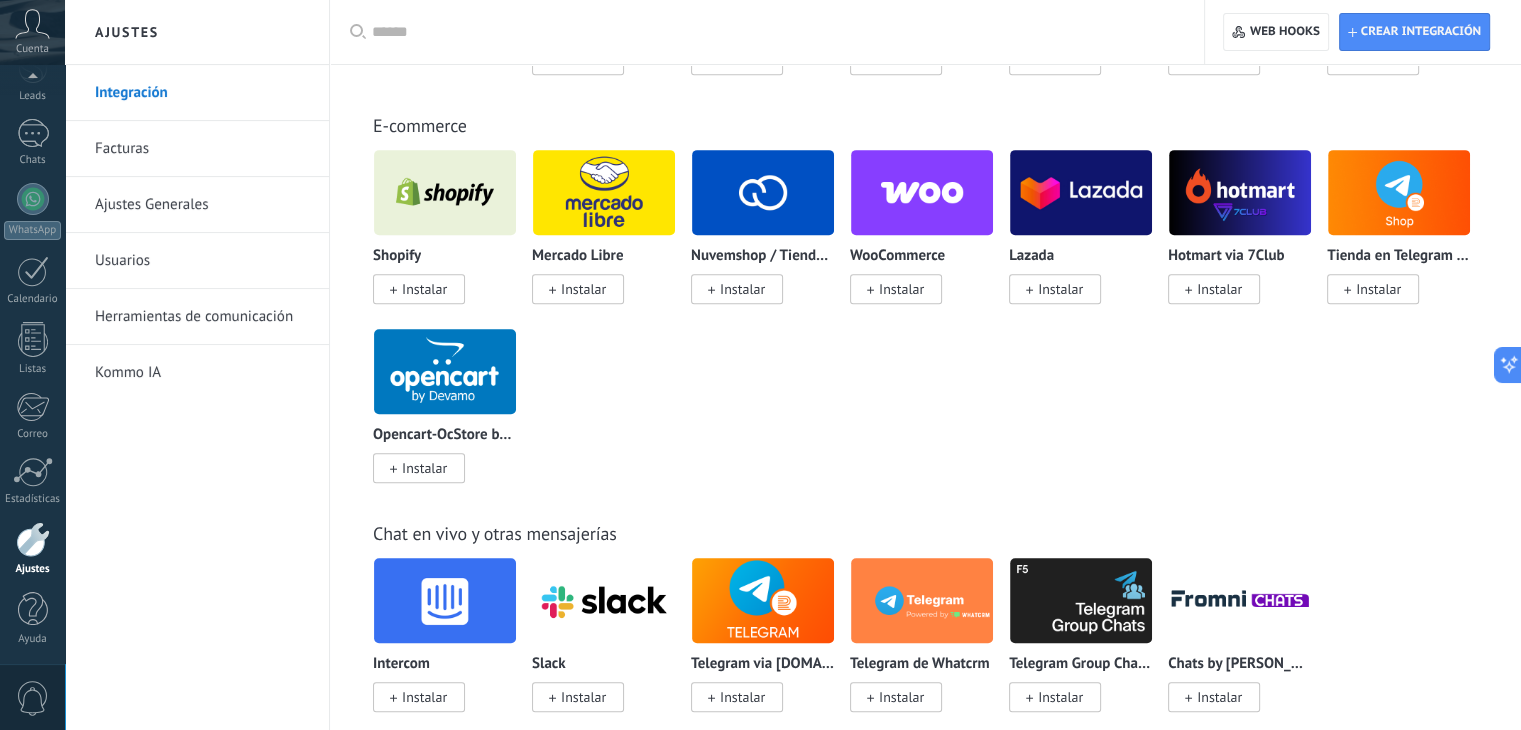 click at bounding box center [604, 192] 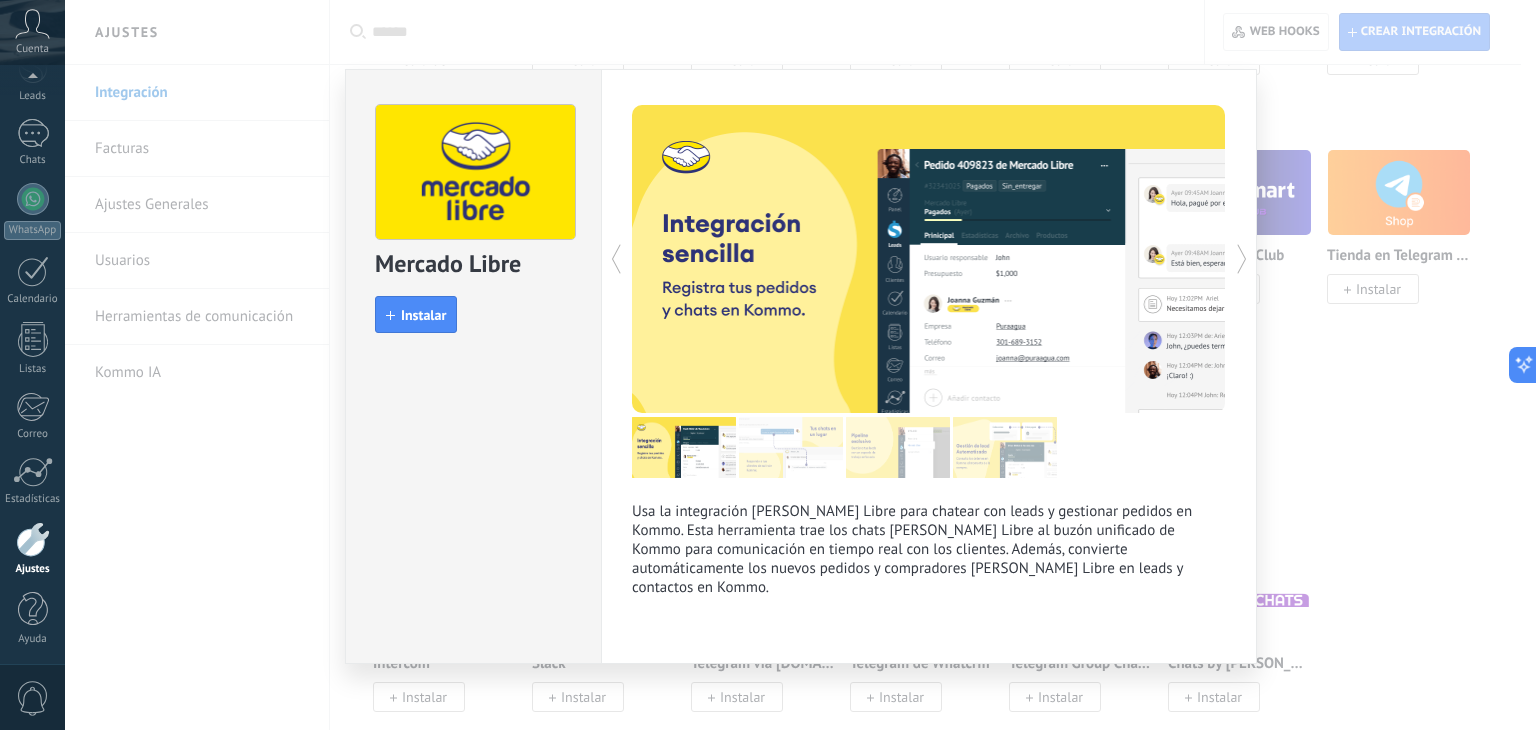click on "Mercado Libre install Instalar Usa la integración [PERSON_NAME] Libre para chatear con leads y gestionar pedidos en Kommo. Esta herramienta trae los chats [PERSON_NAME] Libre al buzón unificado de Kommo para comunicación en tiempo real con los clientes. Además, convierte automáticamente los nuevos pedidos y compradores [PERSON_NAME] Libre en leads y contactos en Kommo. más" at bounding box center (800, 365) 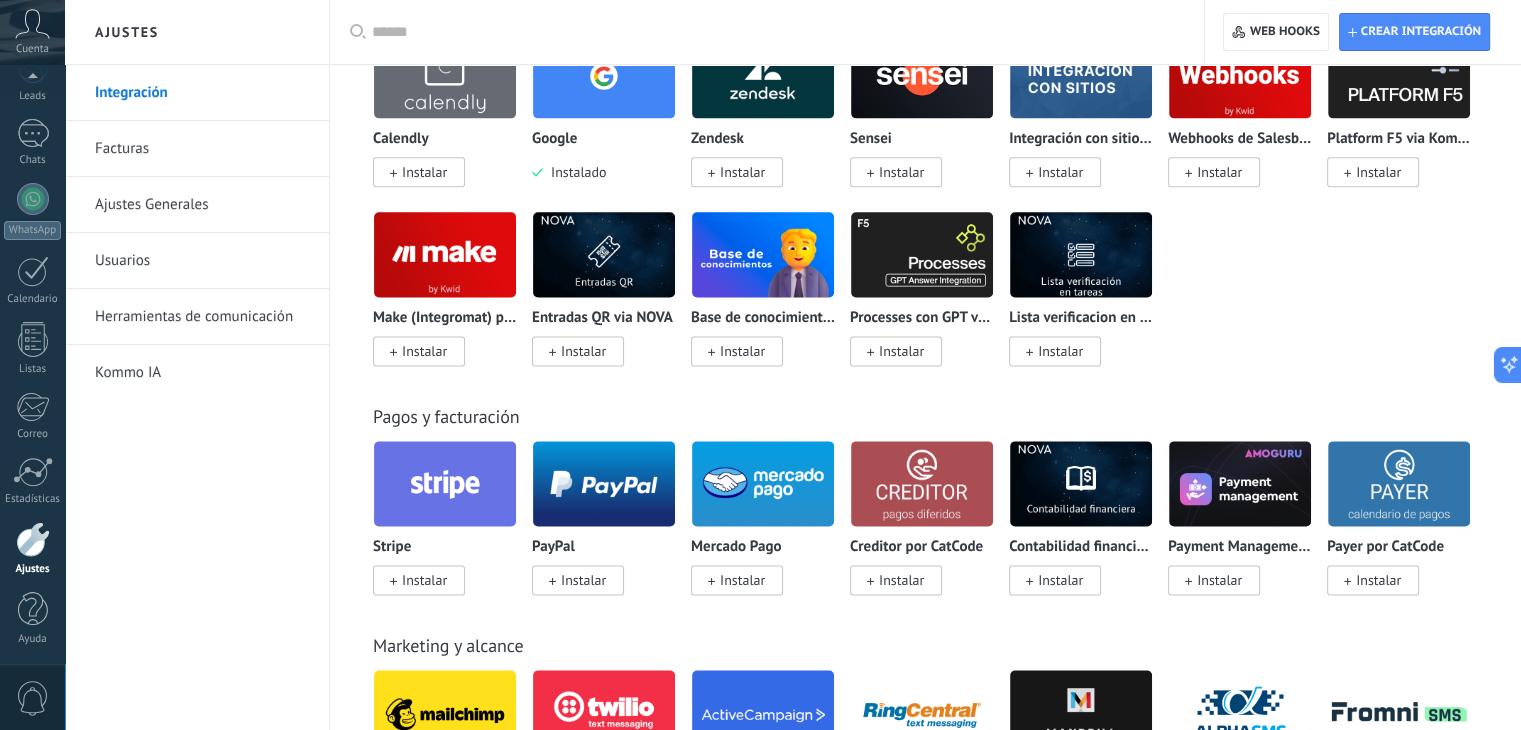 scroll, scrollTop: 2600, scrollLeft: 0, axis: vertical 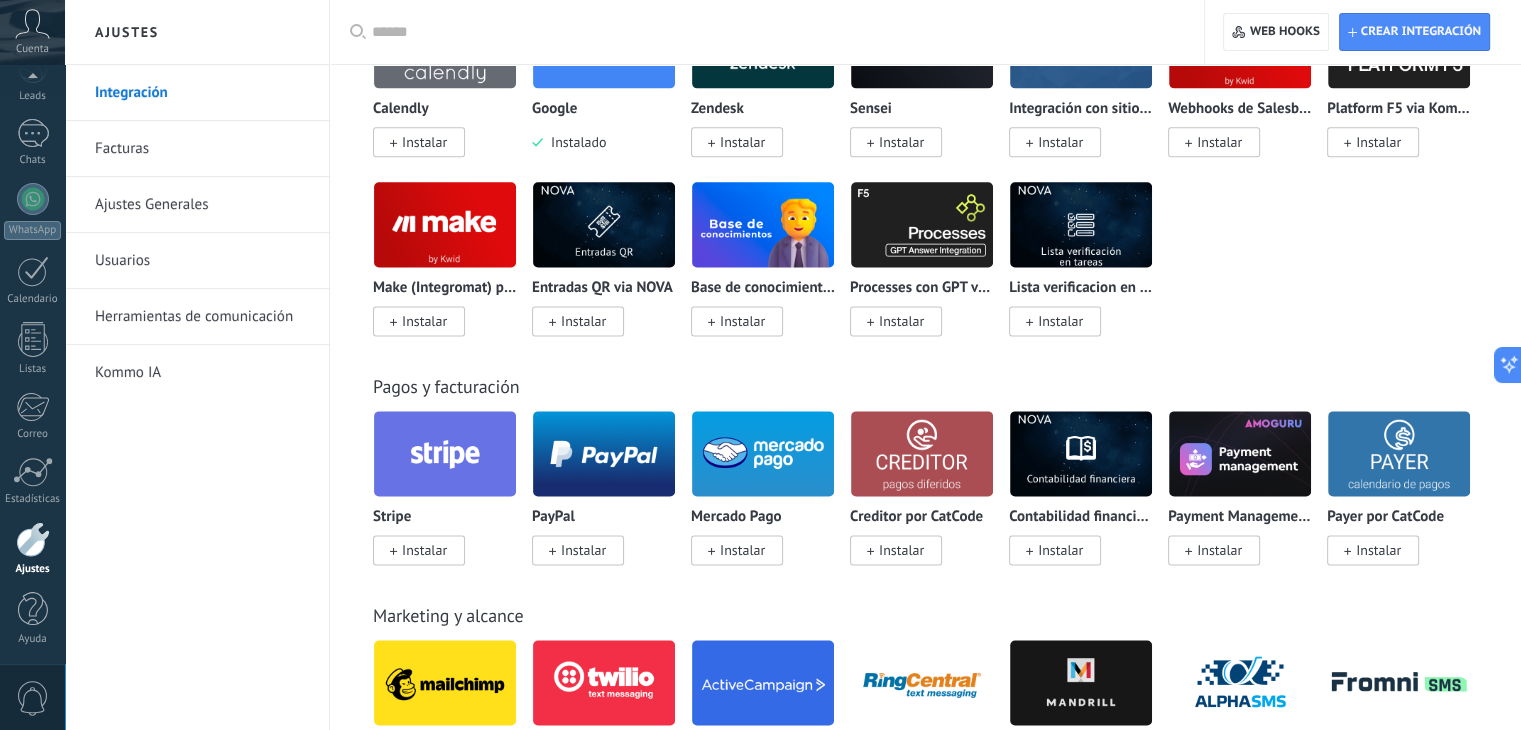 click at bounding box center [763, 453] 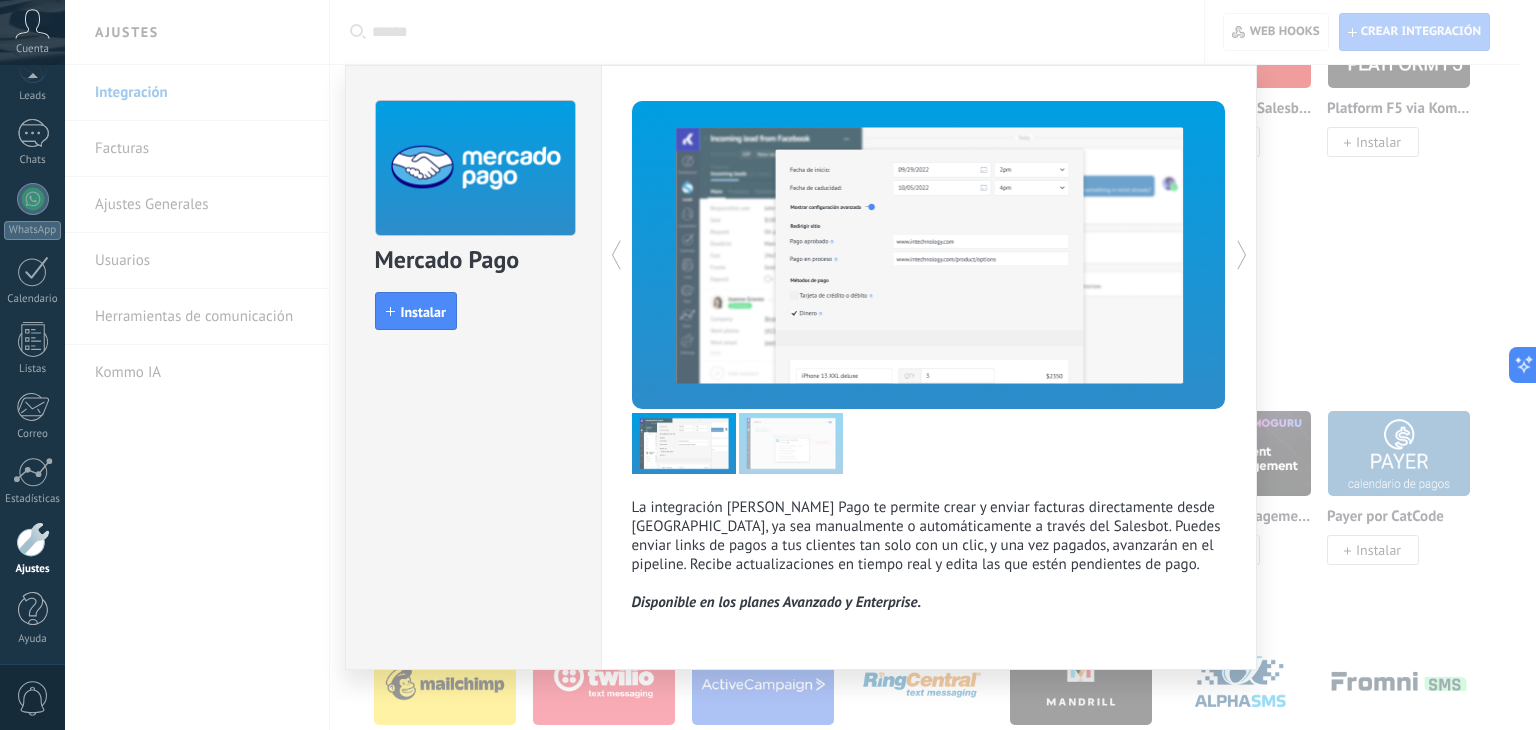 click on "Mercado Pago install Instalar La integración [PERSON_NAME] Pago te permite crear y enviar facturas directamente desde [GEOGRAPHIC_DATA], ya sea manualmente o automáticamente a través del Salesbot. Puedes enviar links de pagos a tus clientes tan solo con un clic, y una vez pagados, avanzarán en el pipeline. Recibe actualizaciones en tiempo real y  edita las que estén pendientes de pago. Disponible en los planes Avanzado y Enterprise. más" at bounding box center [800, 365] 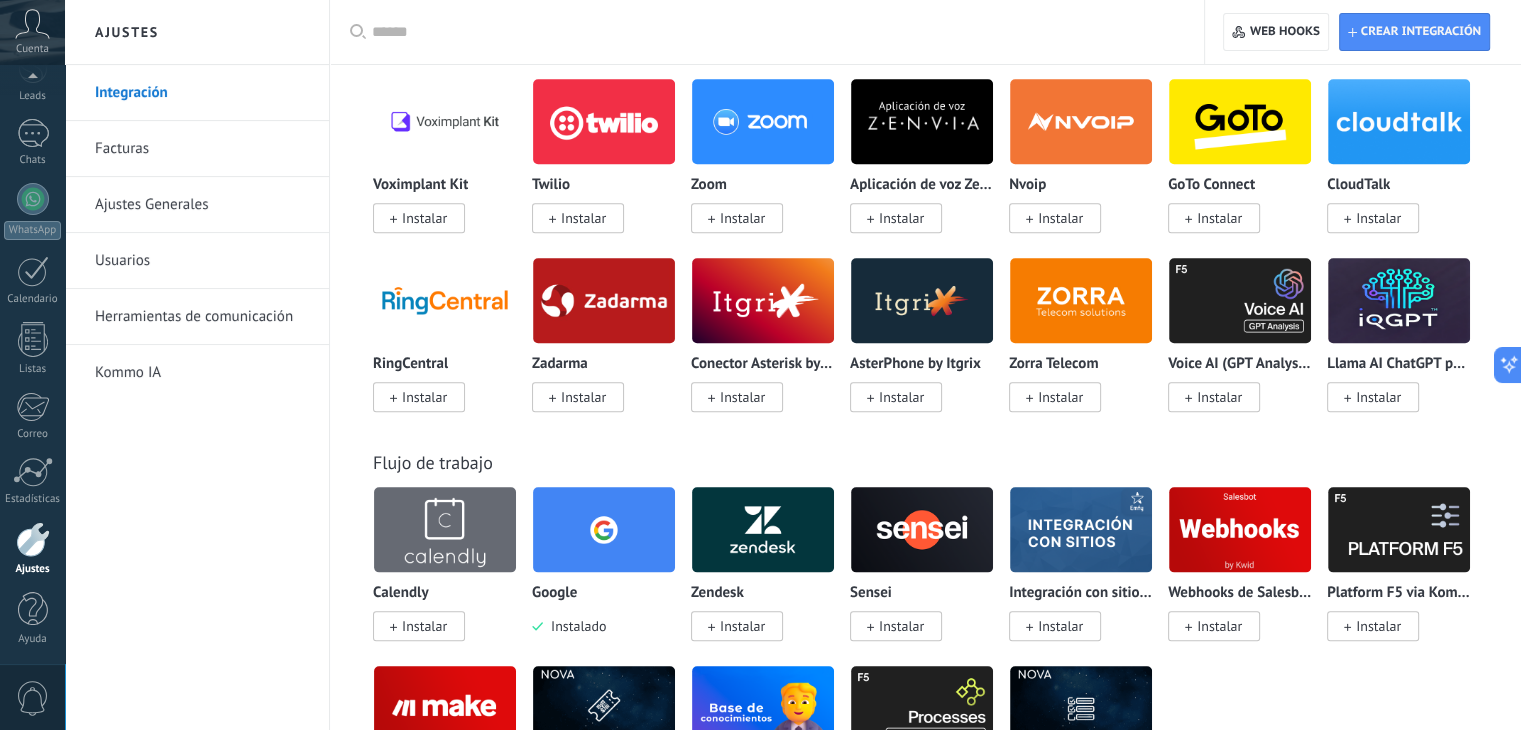 scroll, scrollTop: 1800, scrollLeft: 0, axis: vertical 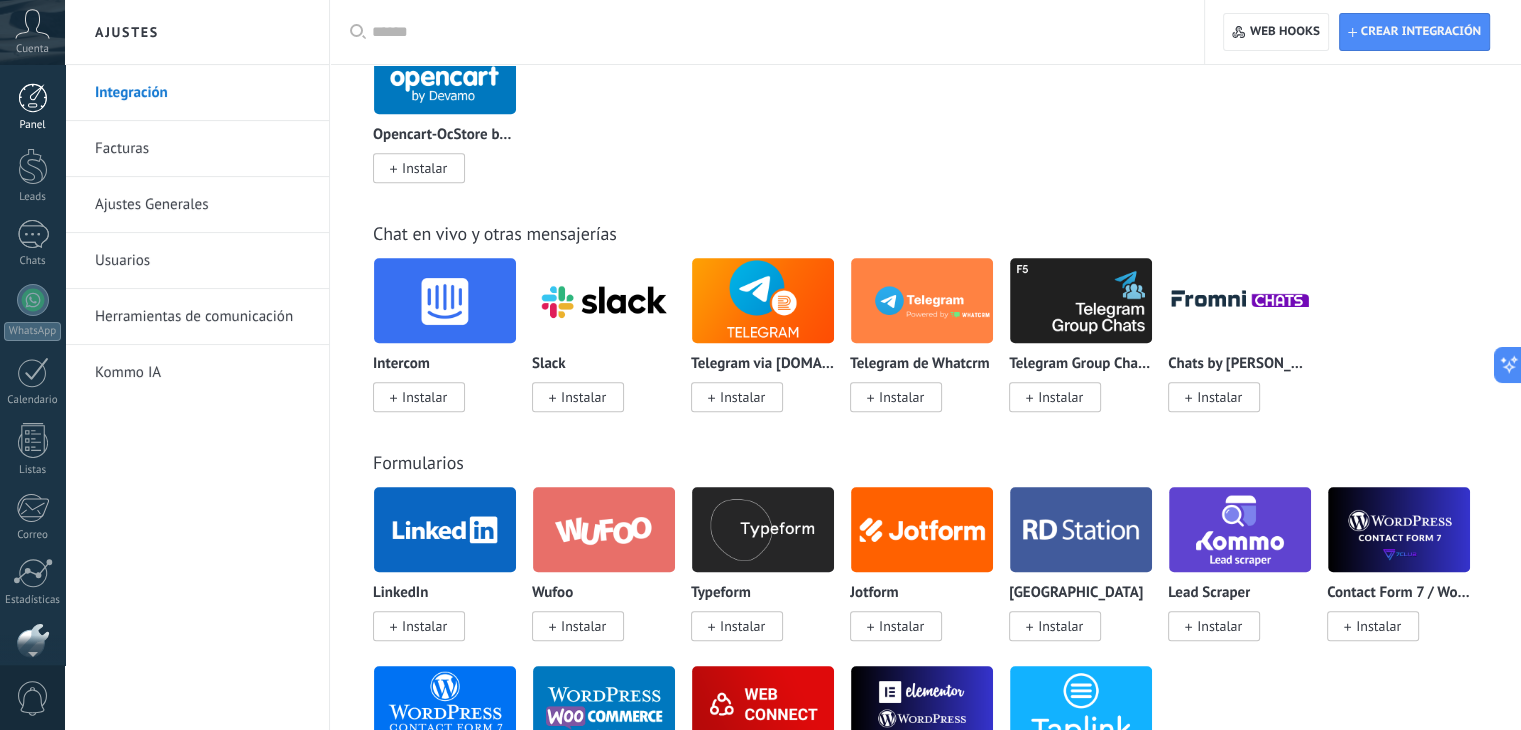 click at bounding box center [33, 98] 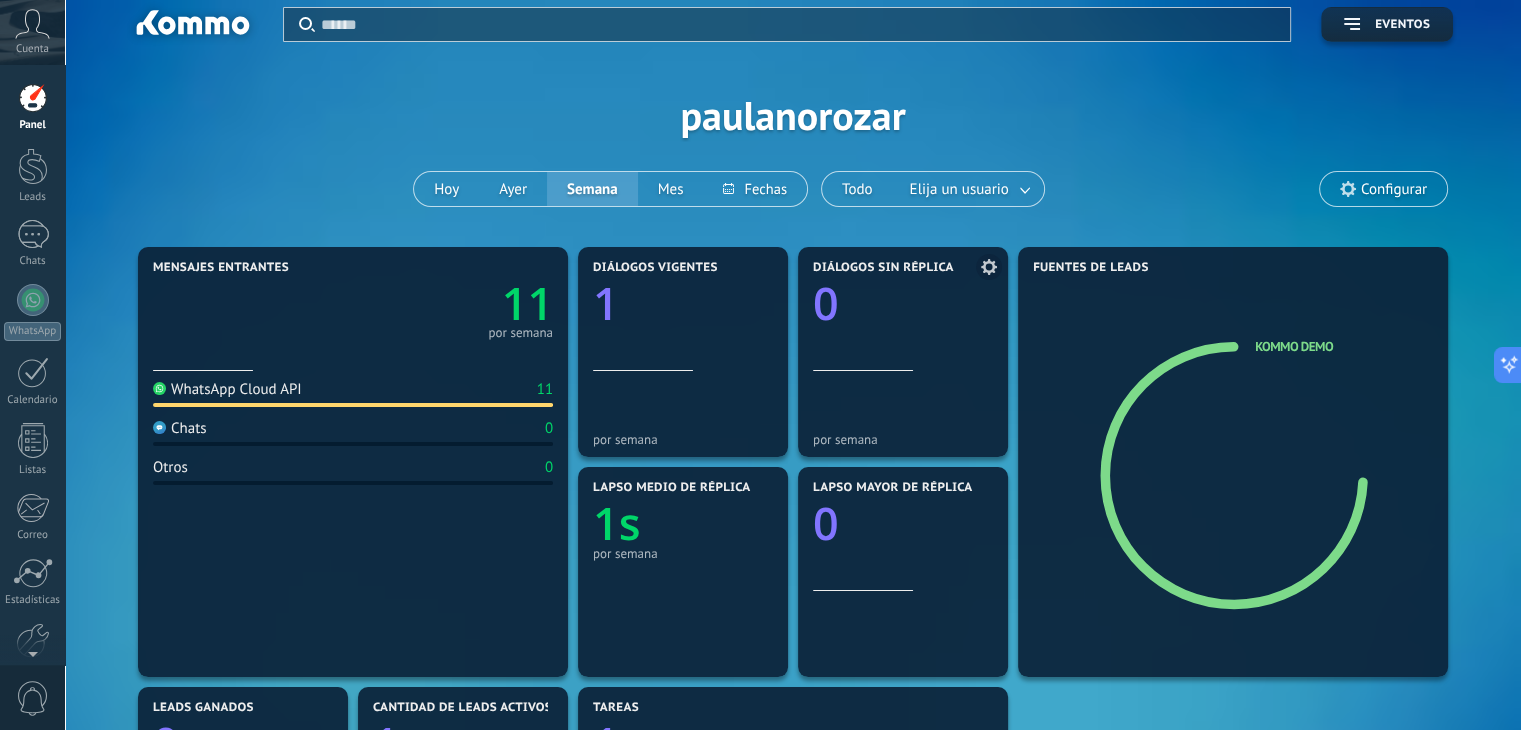 scroll, scrollTop: 0, scrollLeft: 0, axis: both 